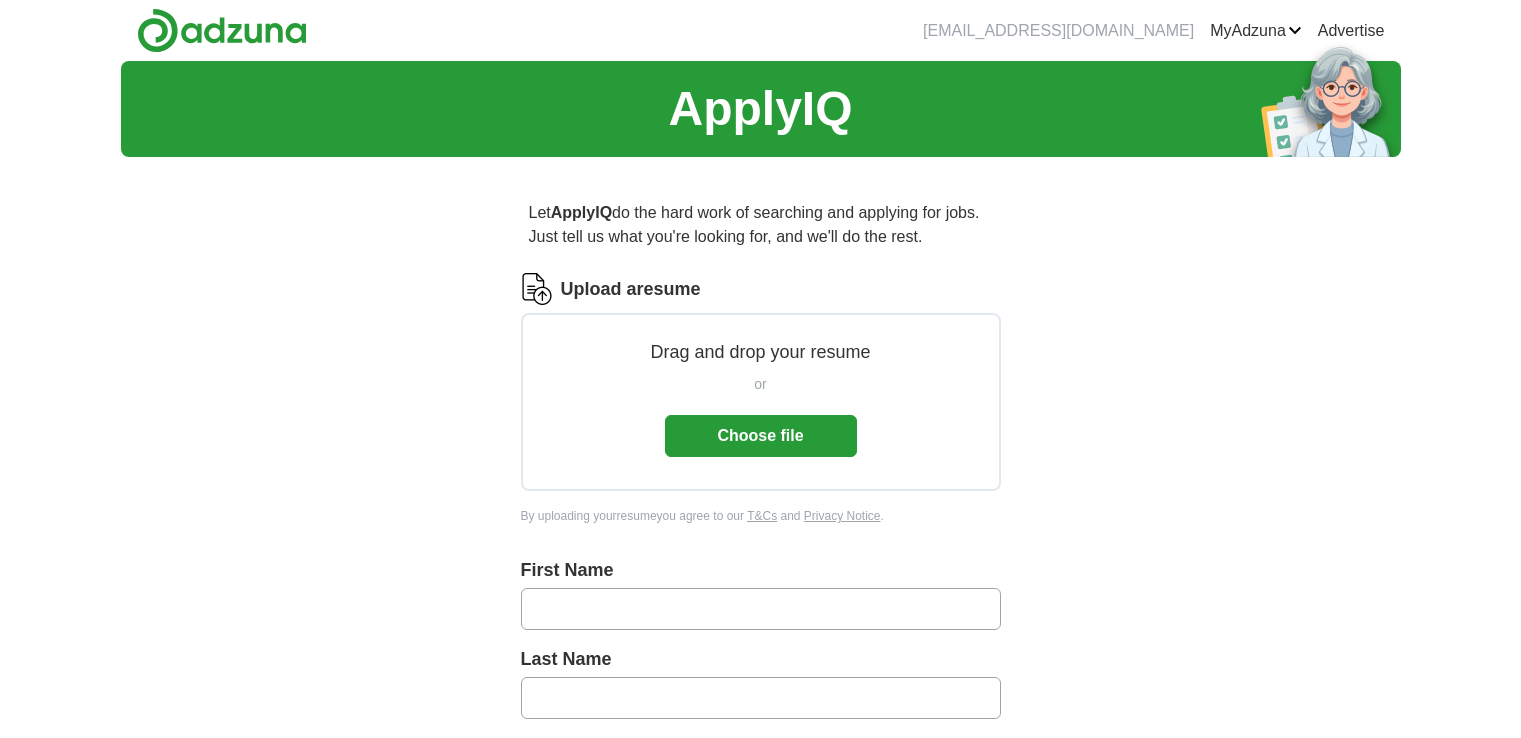 scroll, scrollTop: 0, scrollLeft: 0, axis: both 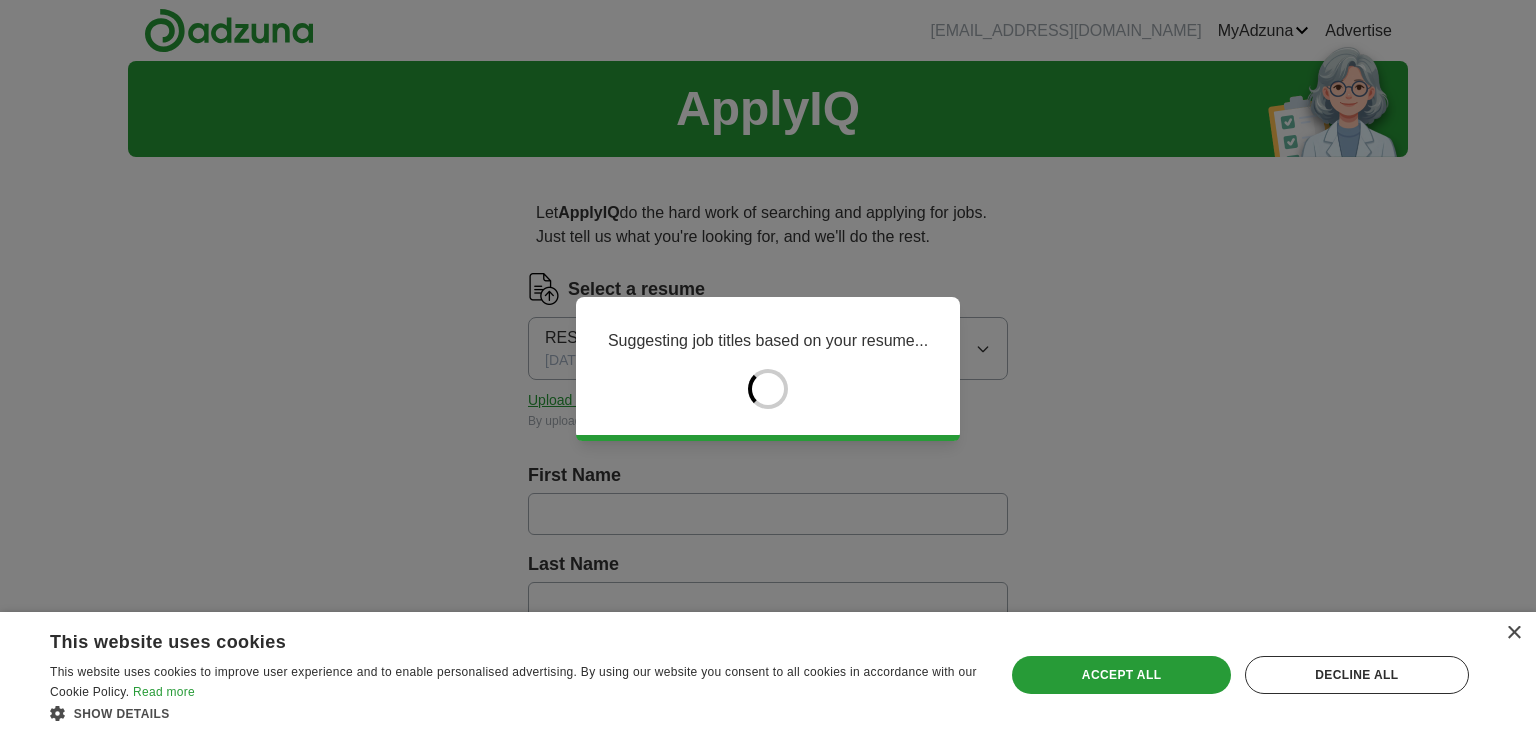 type on "*****" 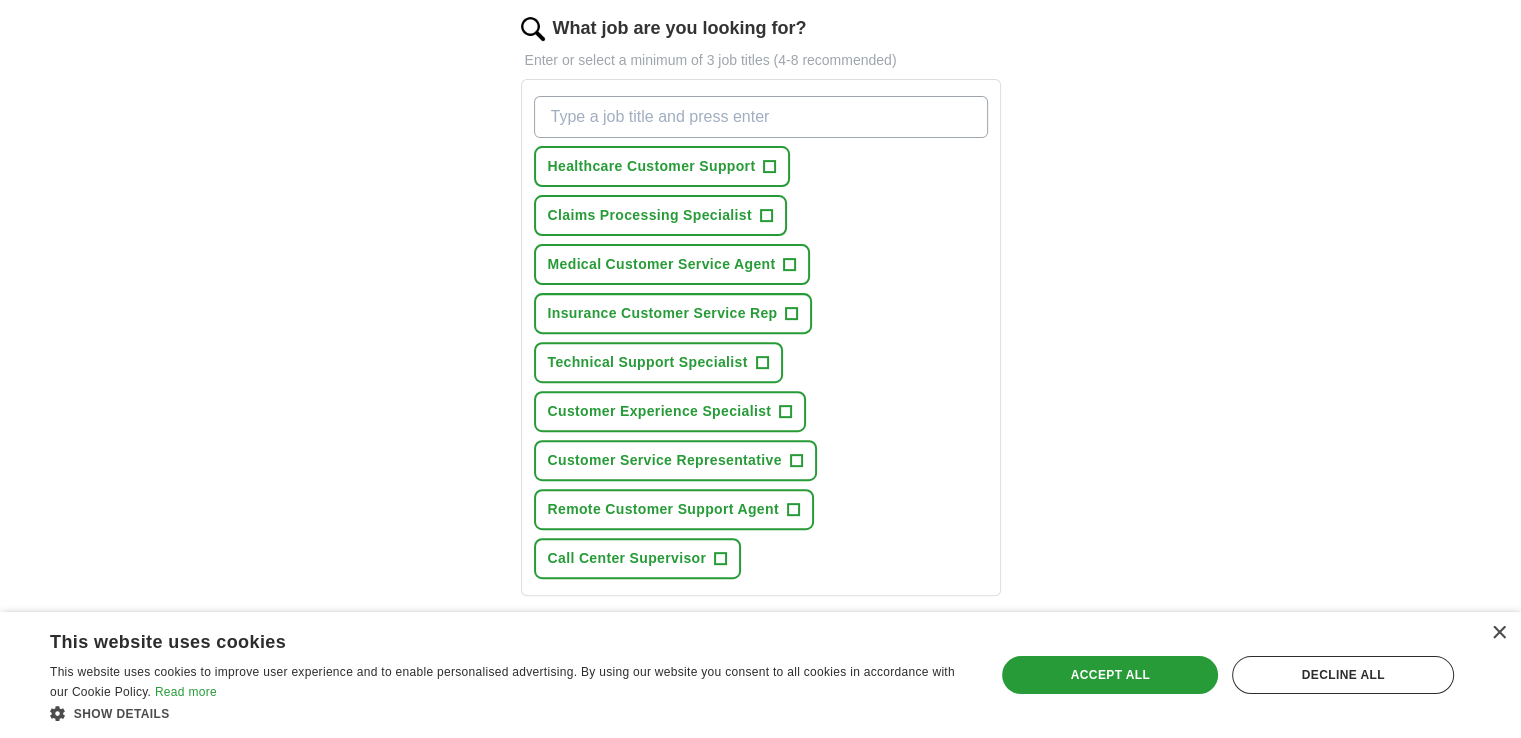 scroll, scrollTop: 669, scrollLeft: 0, axis: vertical 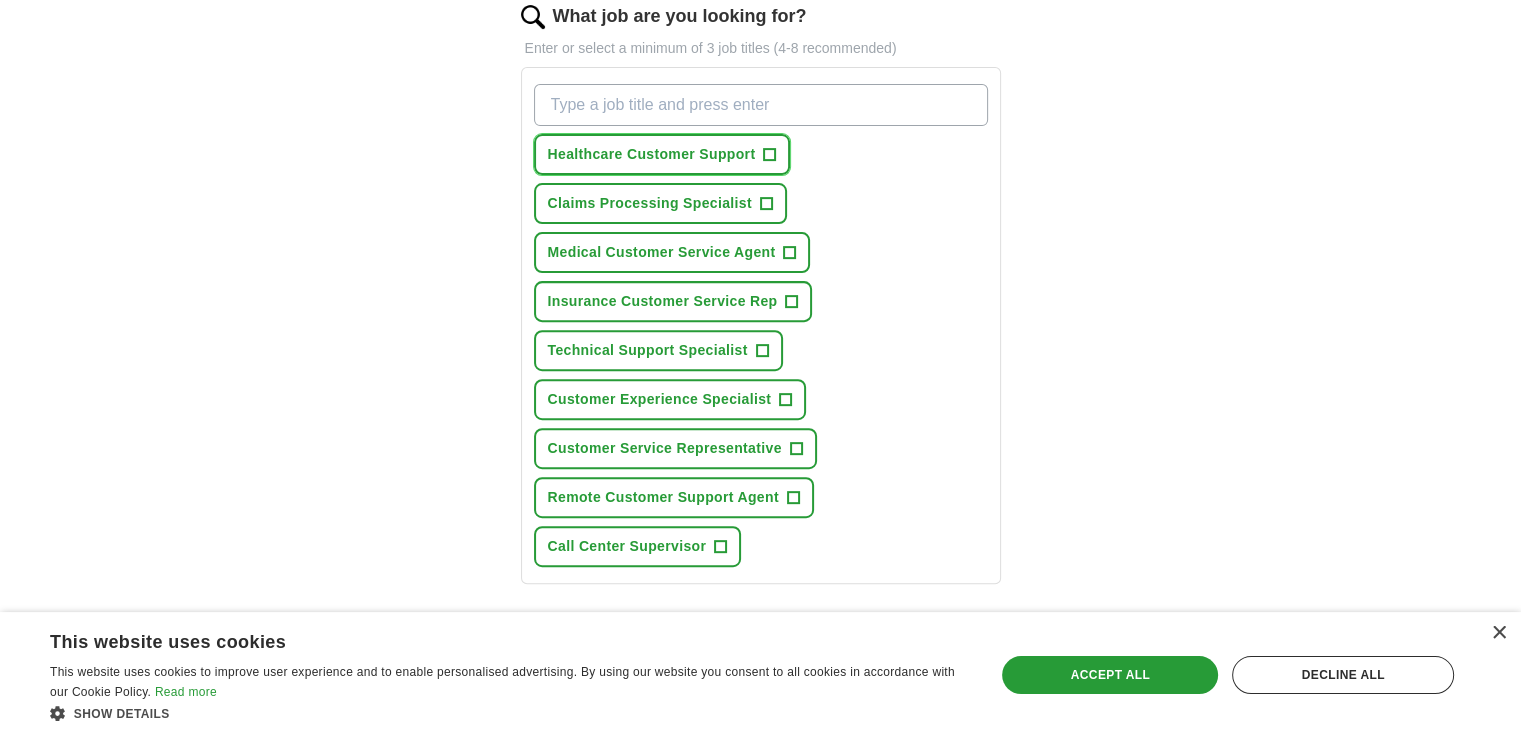 click on "Healthcare Customer Support +" at bounding box center (662, 154) 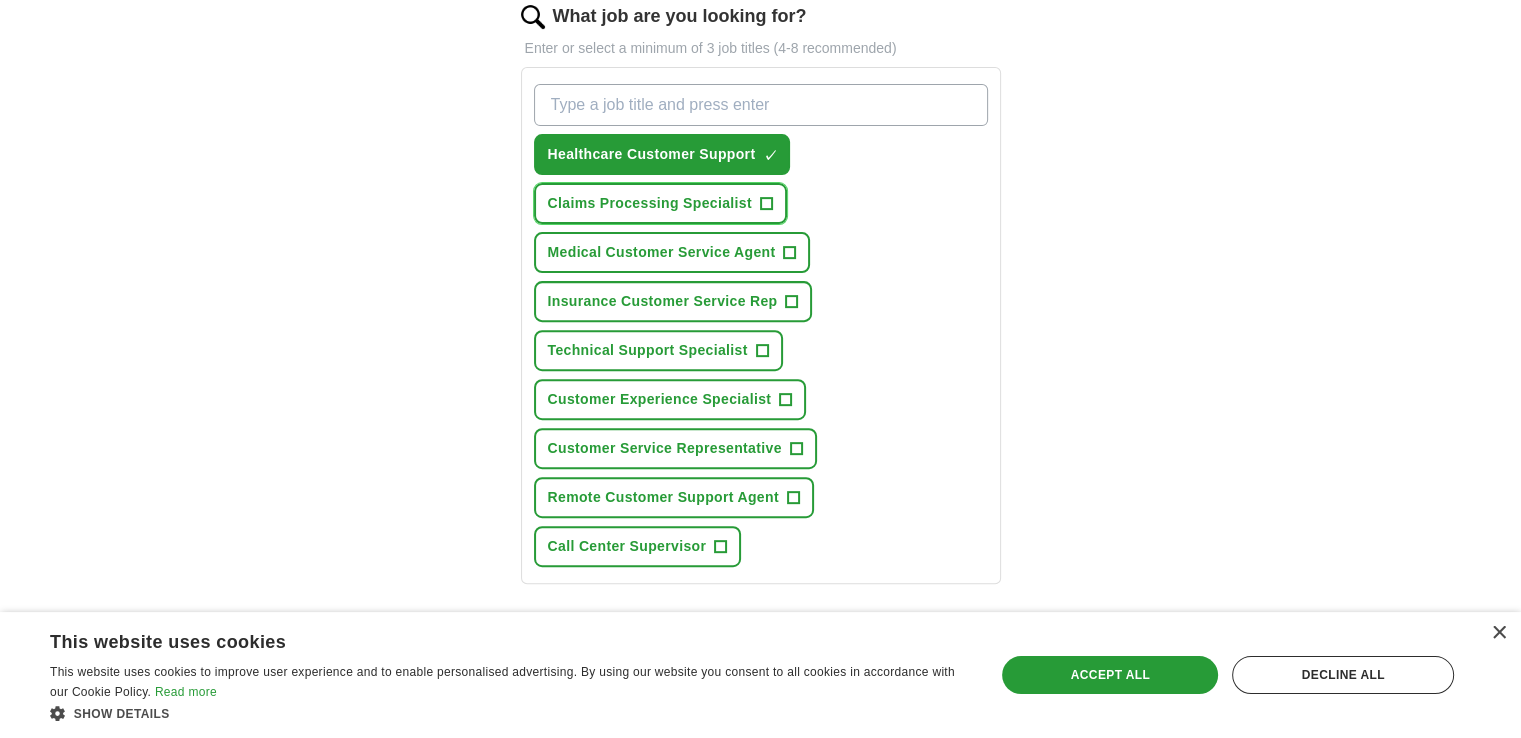 click on "Claims Processing Specialist" at bounding box center (650, 203) 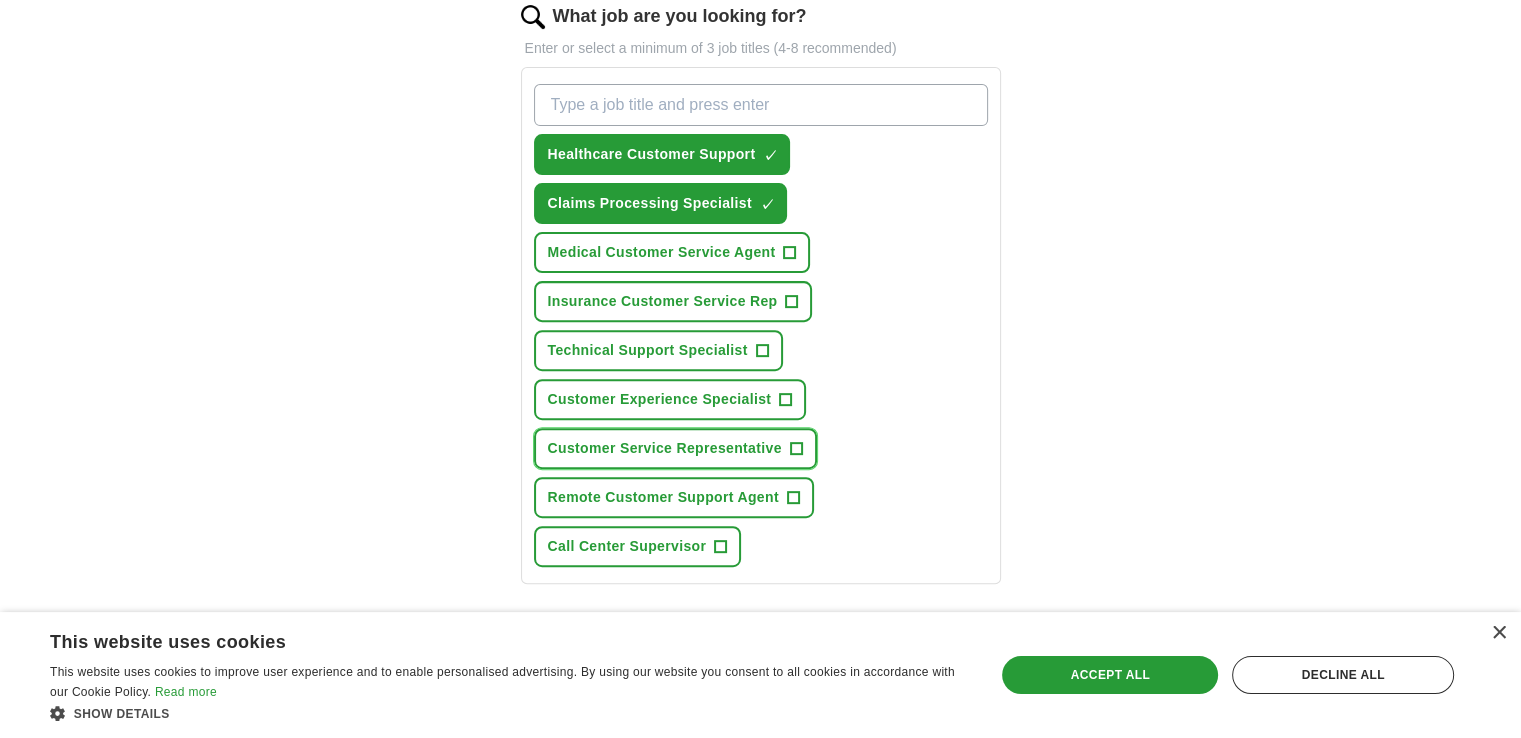 click on "Customer Service Representative +" at bounding box center [675, 448] 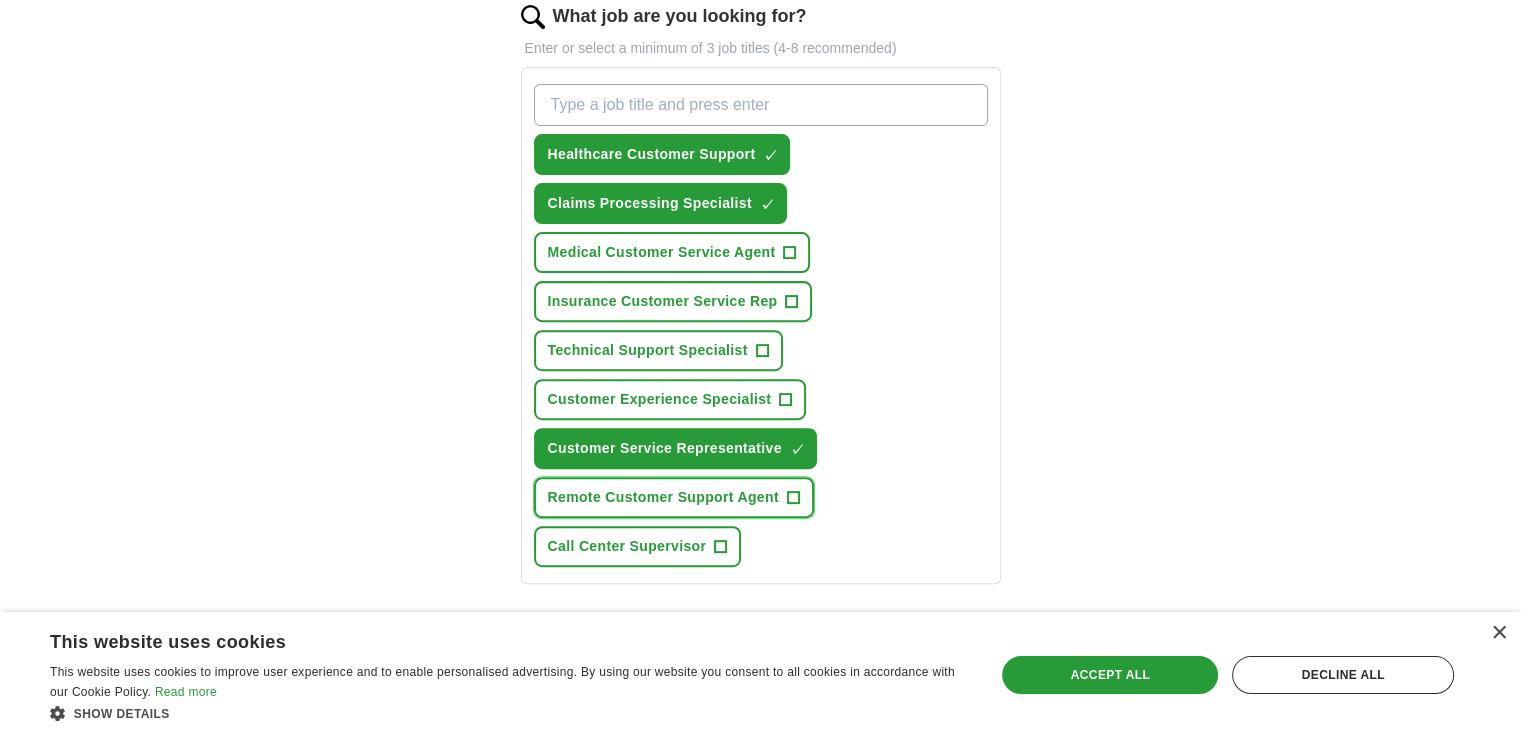 click on "Remote Customer Support Agent +" at bounding box center [674, 497] 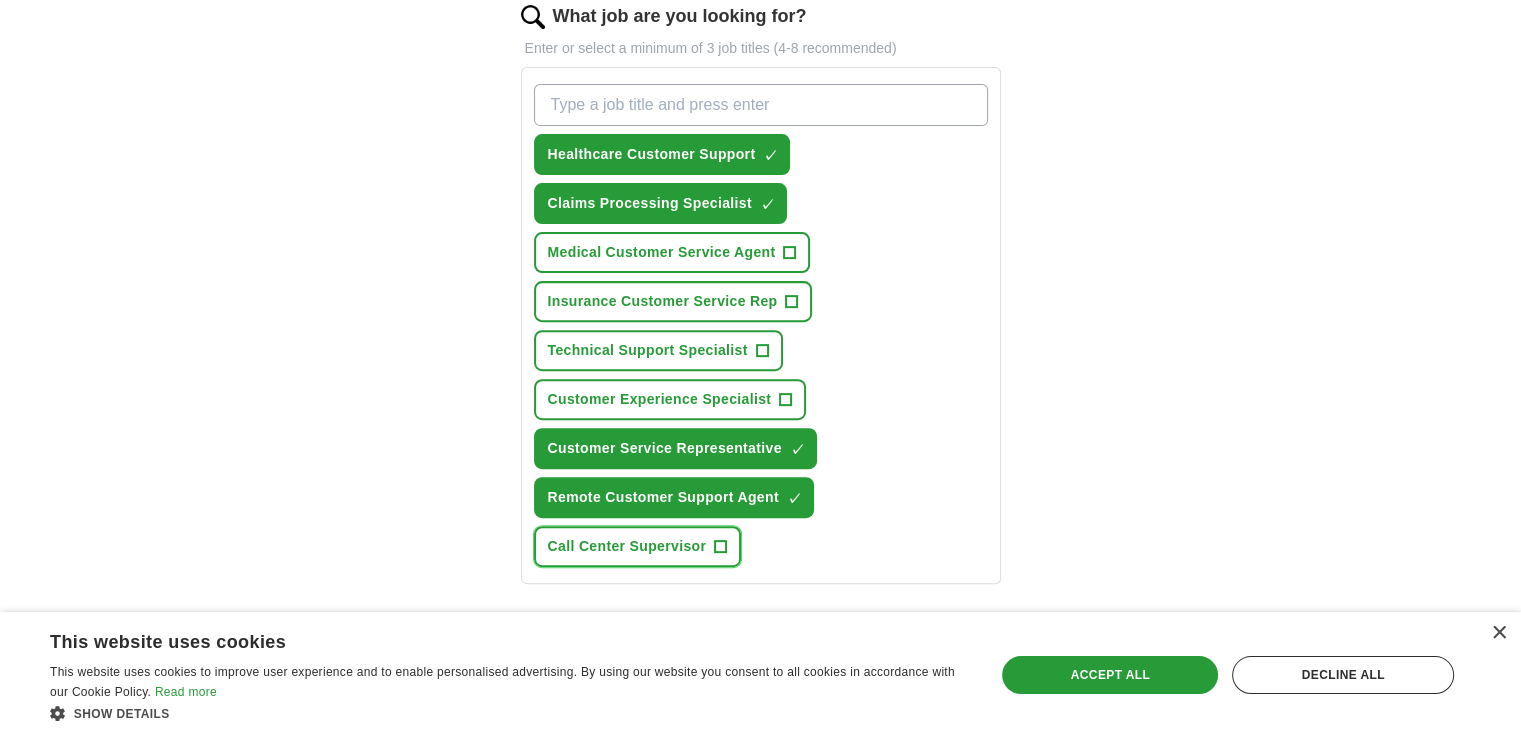 click on "Call Center Supervisor" at bounding box center (627, 546) 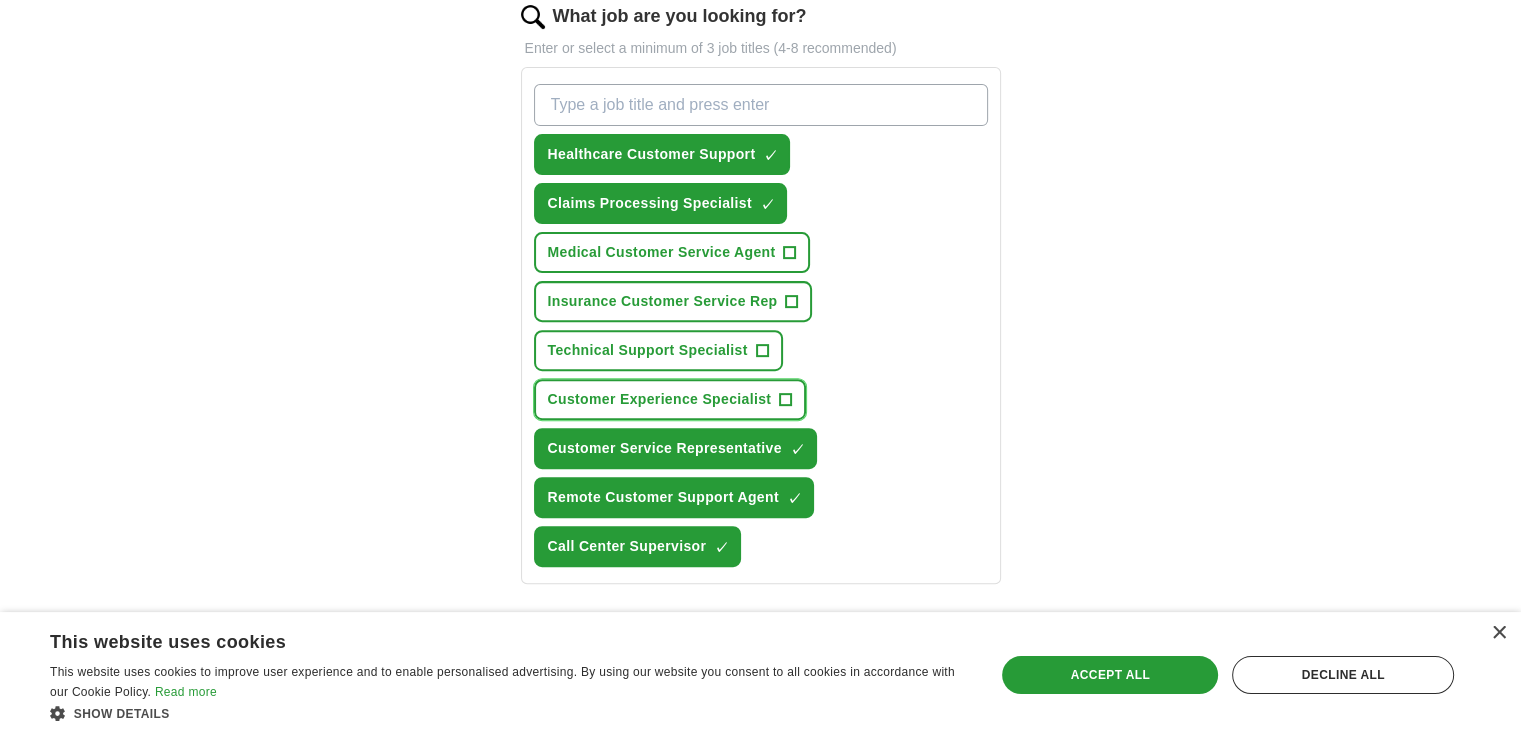 click on "Customer Experience Specialist" at bounding box center (660, 399) 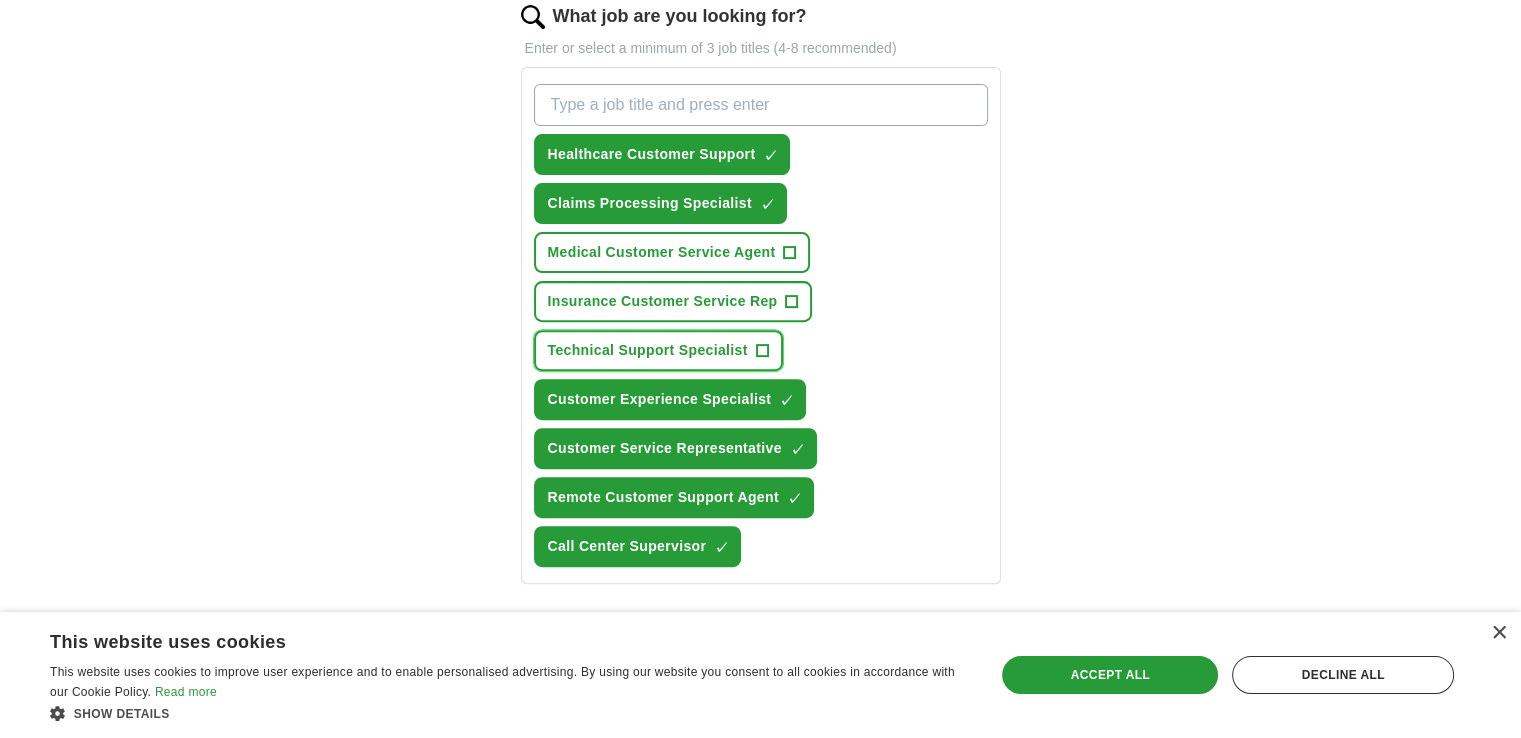 click on "Technical Support Specialist" at bounding box center [648, 350] 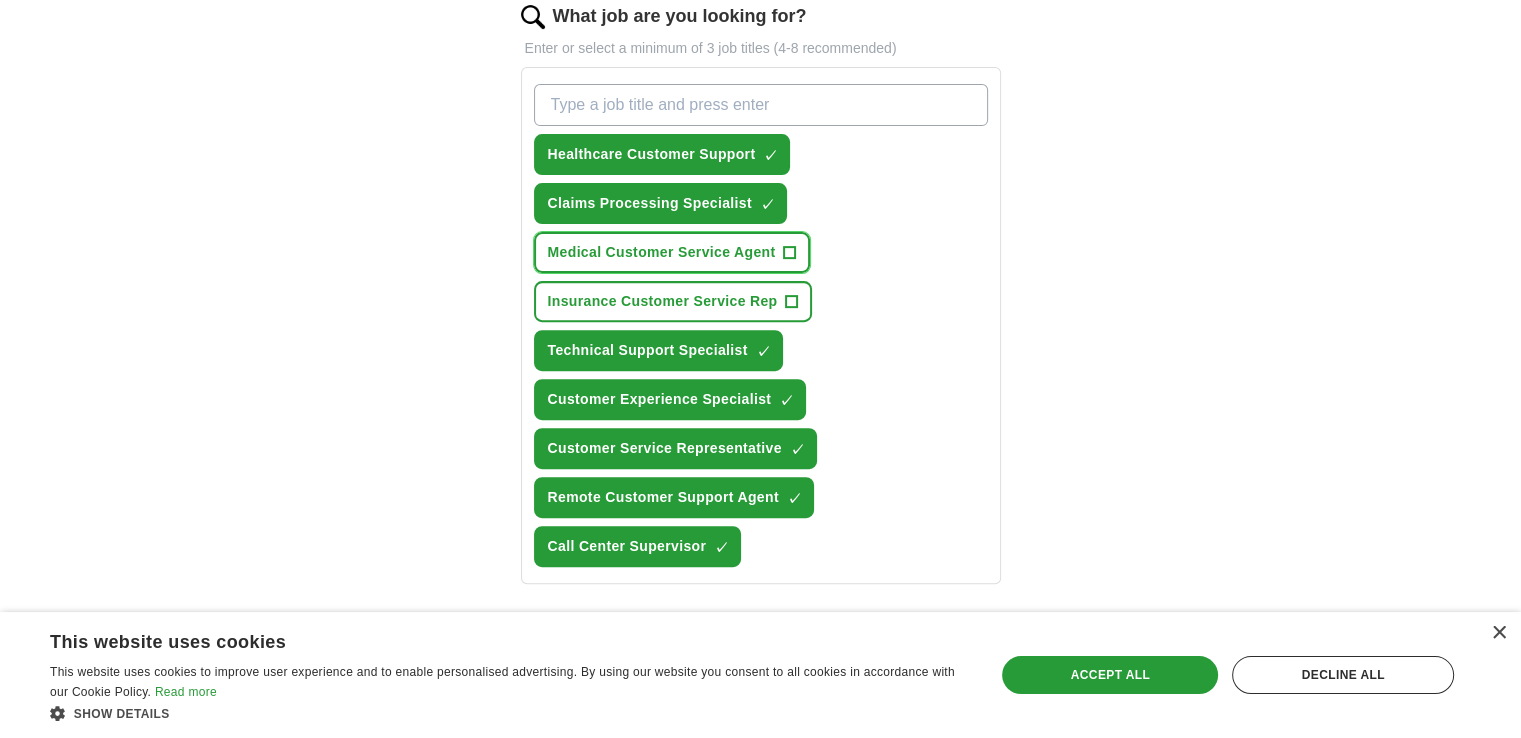 click on "Medical Customer Service Agent +" at bounding box center [672, 252] 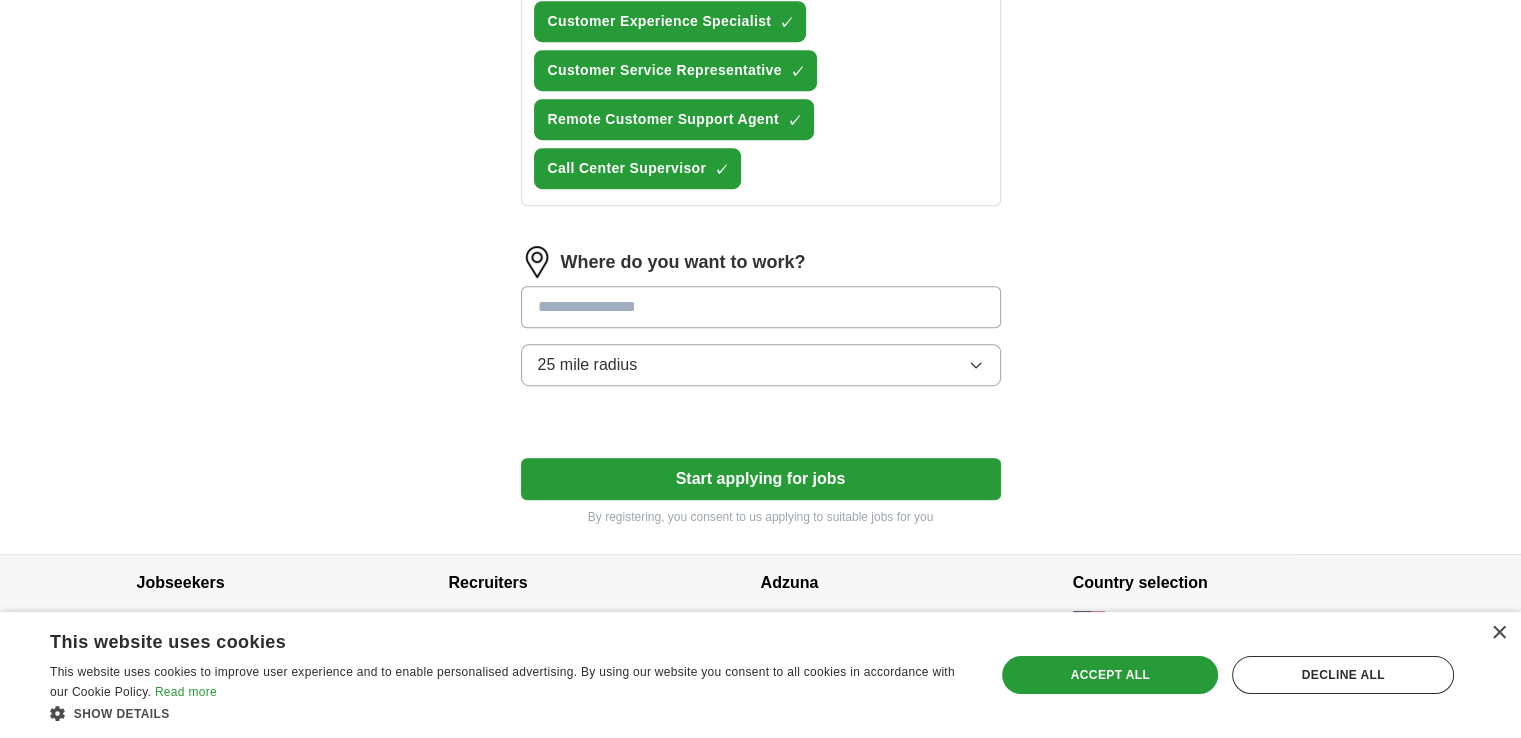 scroll, scrollTop: 1053, scrollLeft: 0, axis: vertical 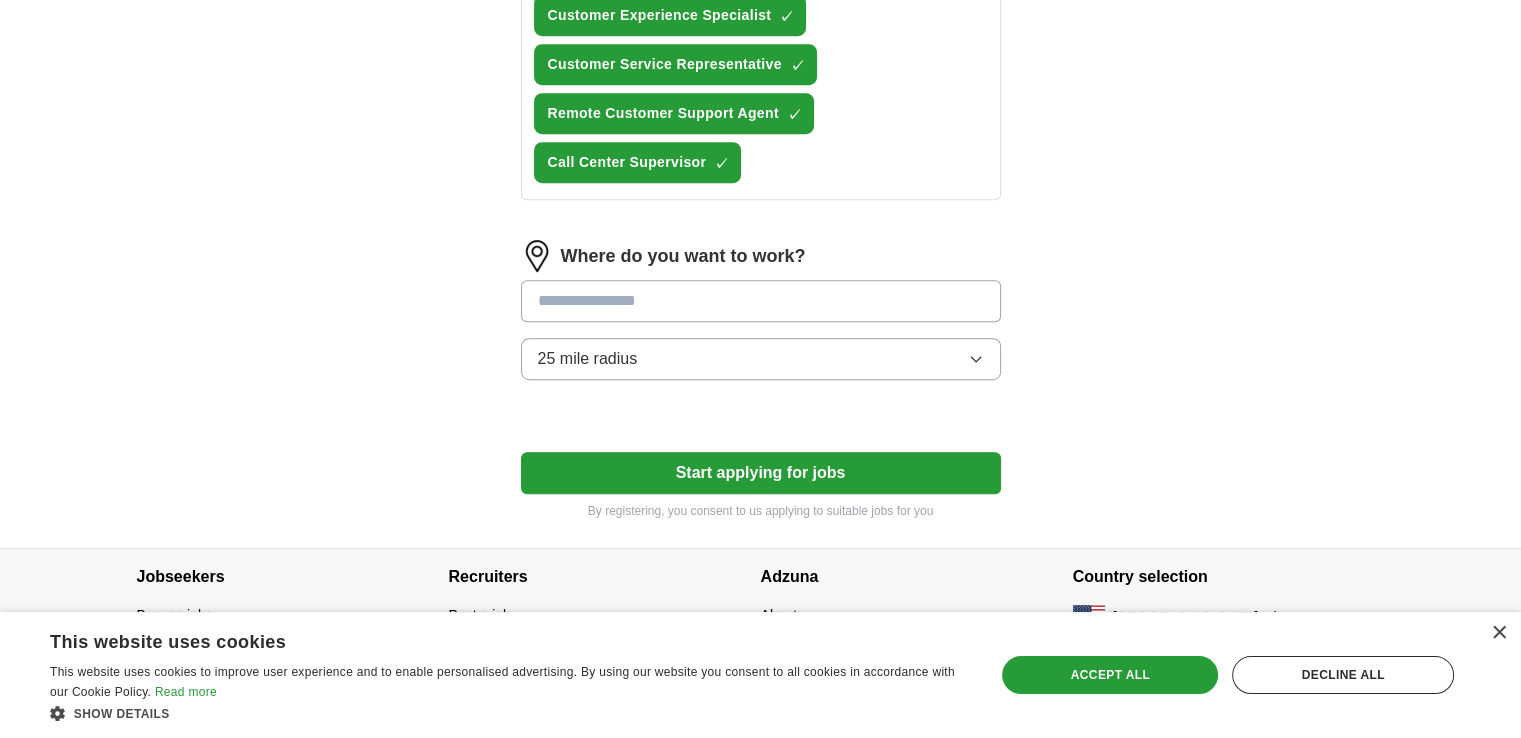 click at bounding box center (761, 301) 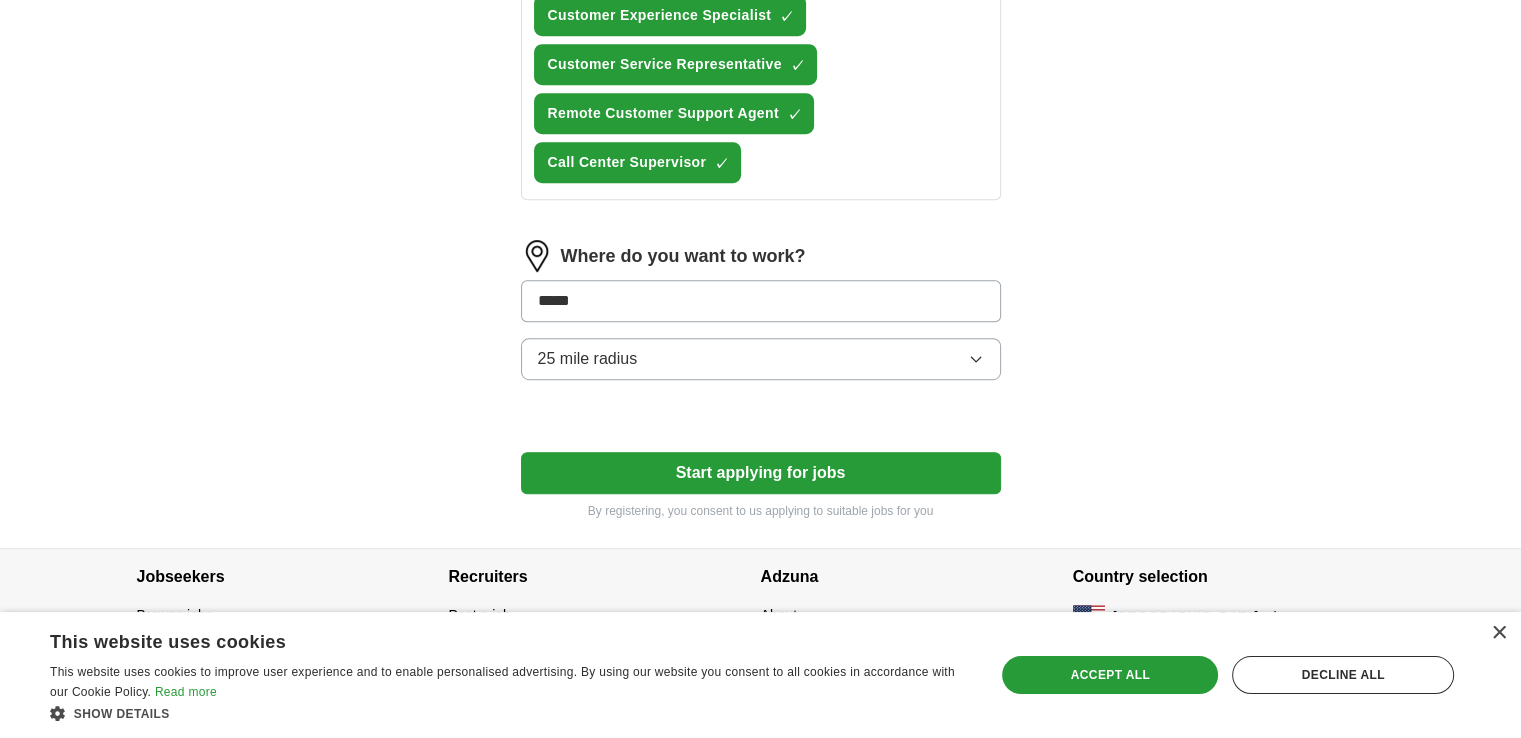 type on "******" 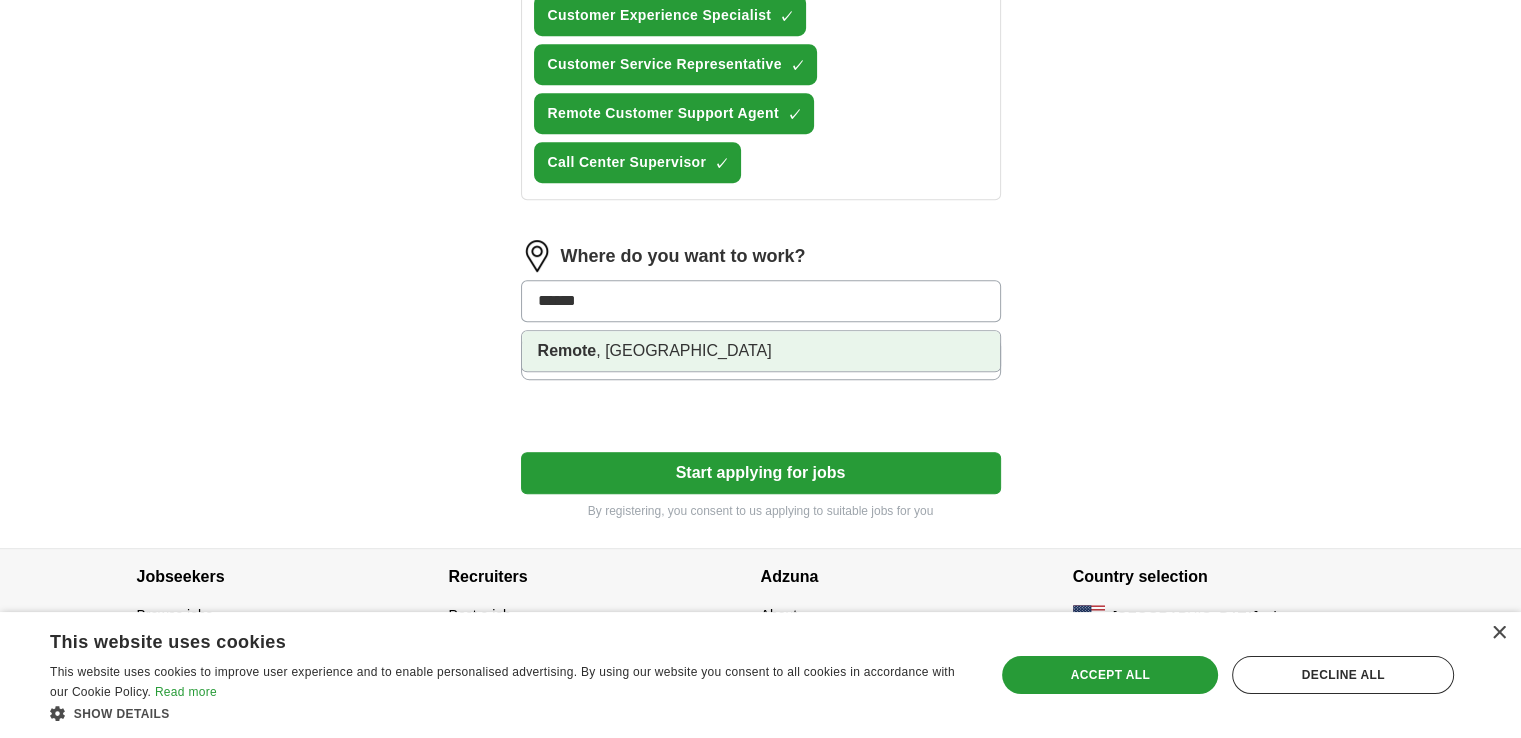 click on "Remote , [GEOGRAPHIC_DATA]" at bounding box center [761, 351] 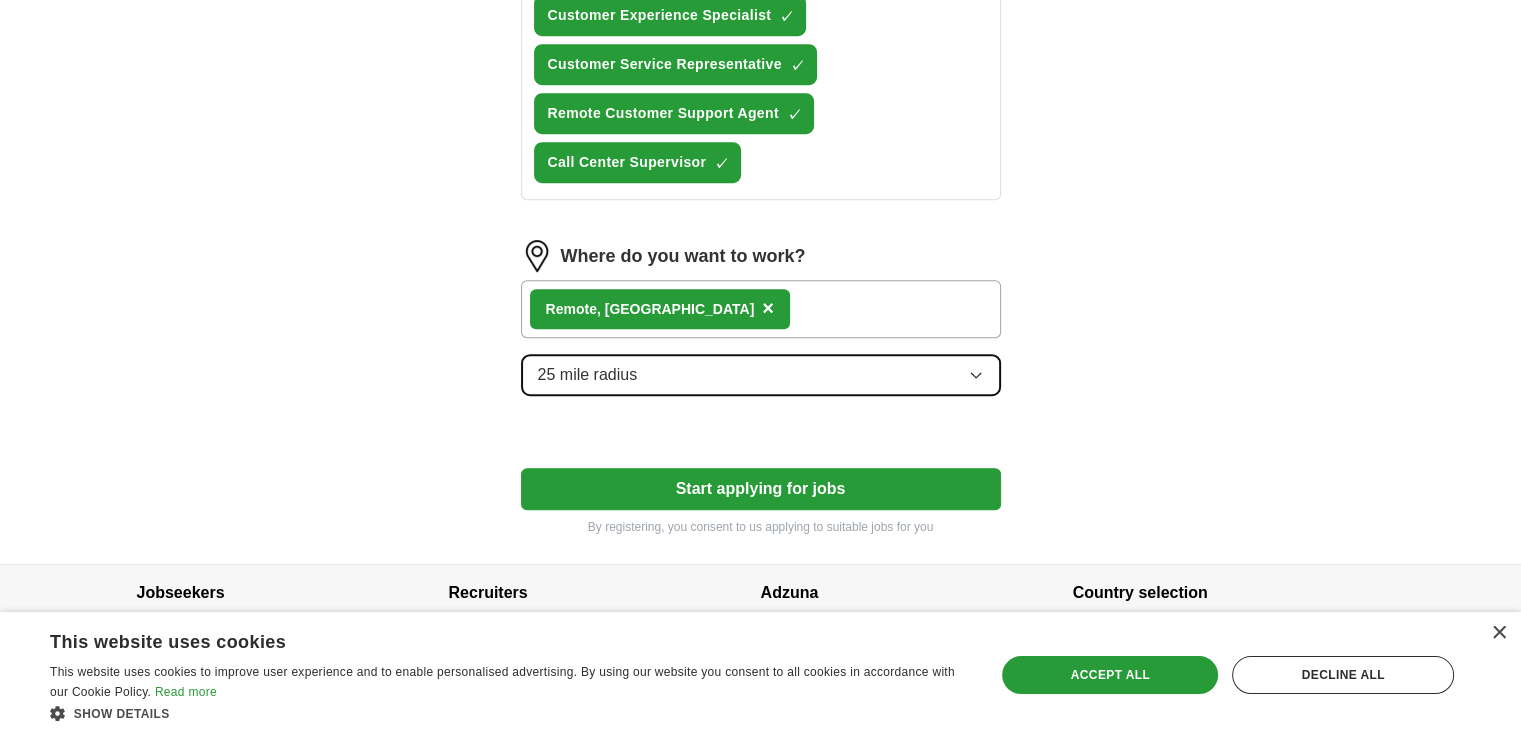 click on "25 mile radius" at bounding box center (761, 375) 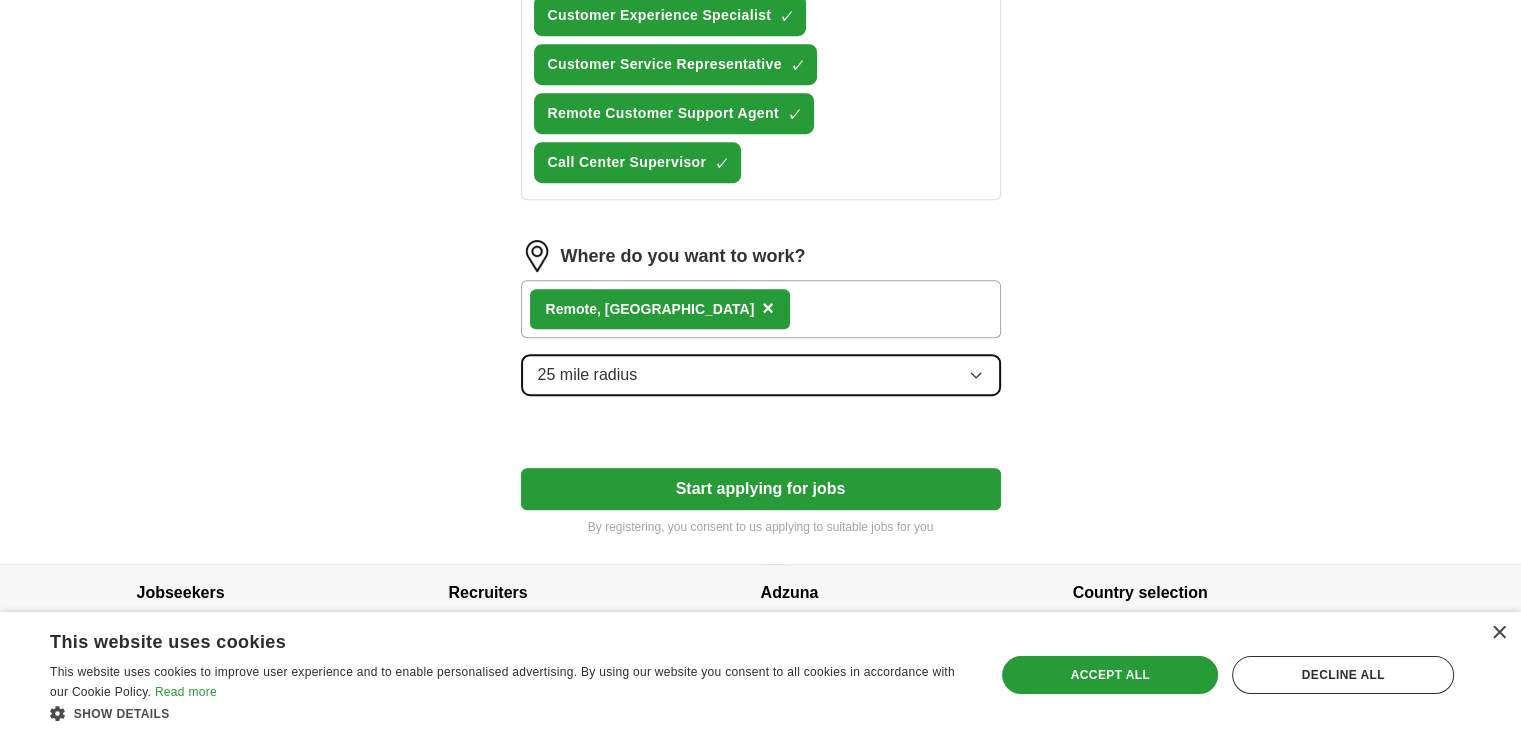 scroll, scrollTop: 1071, scrollLeft: 0, axis: vertical 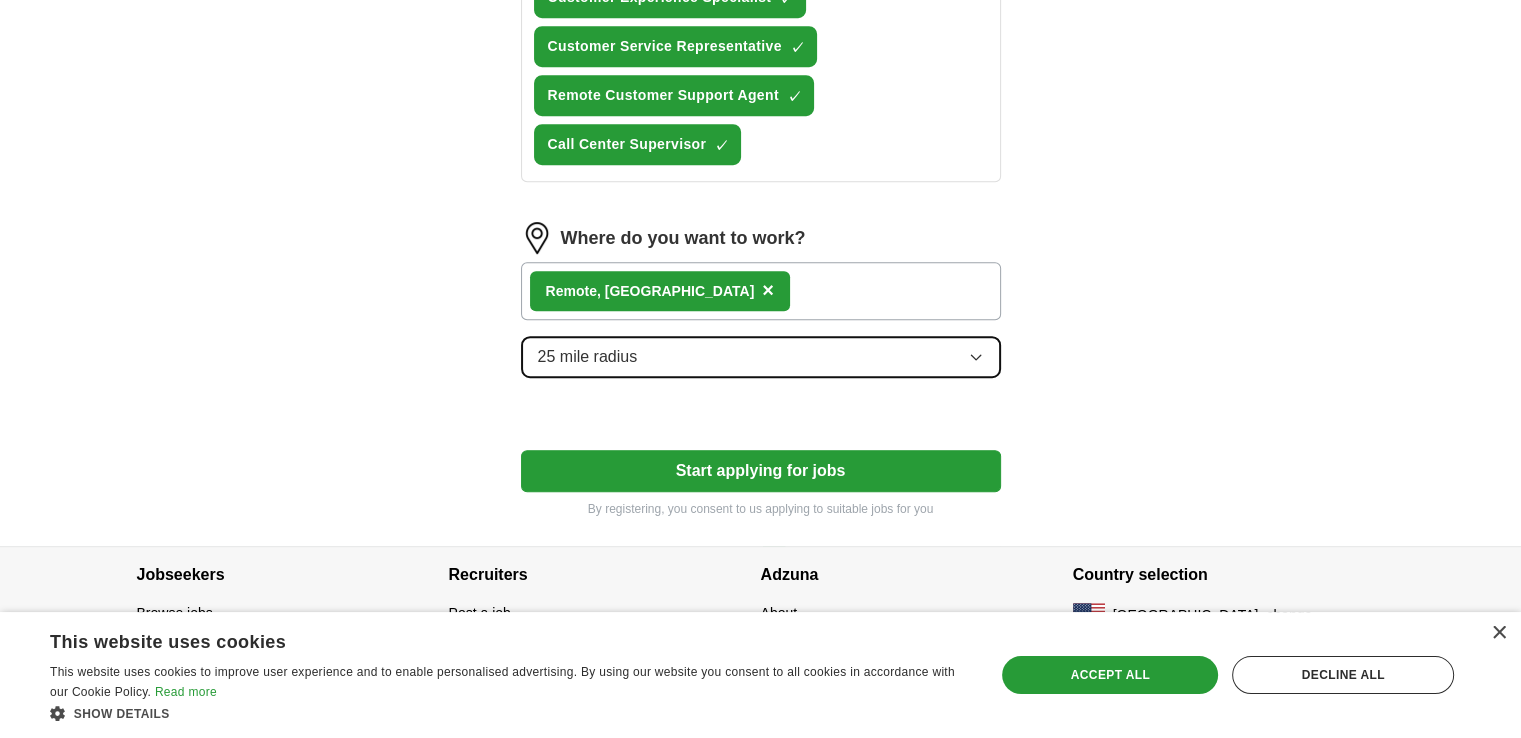click on "25 mile radius" at bounding box center [761, 357] 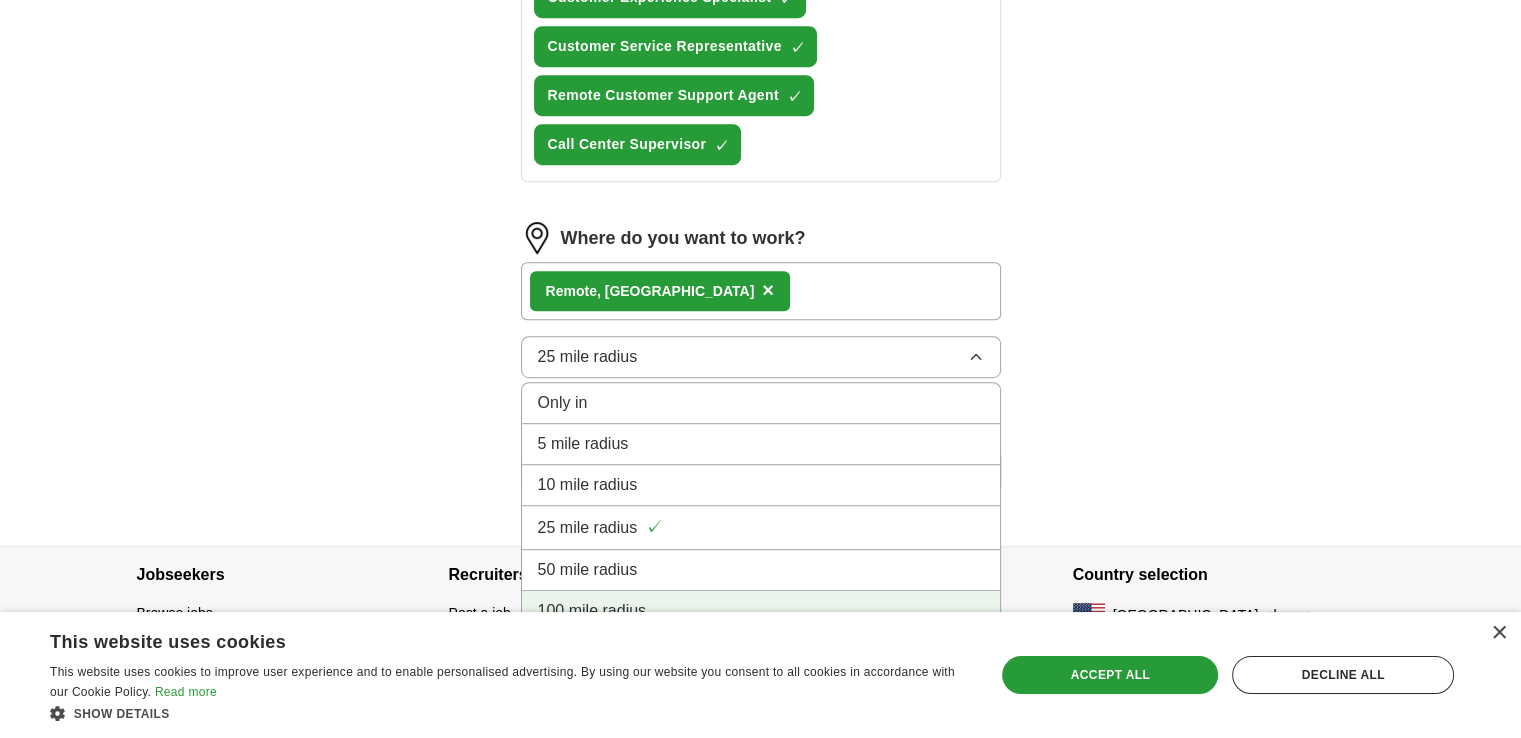 click on "100 mile radius" at bounding box center [761, 611] 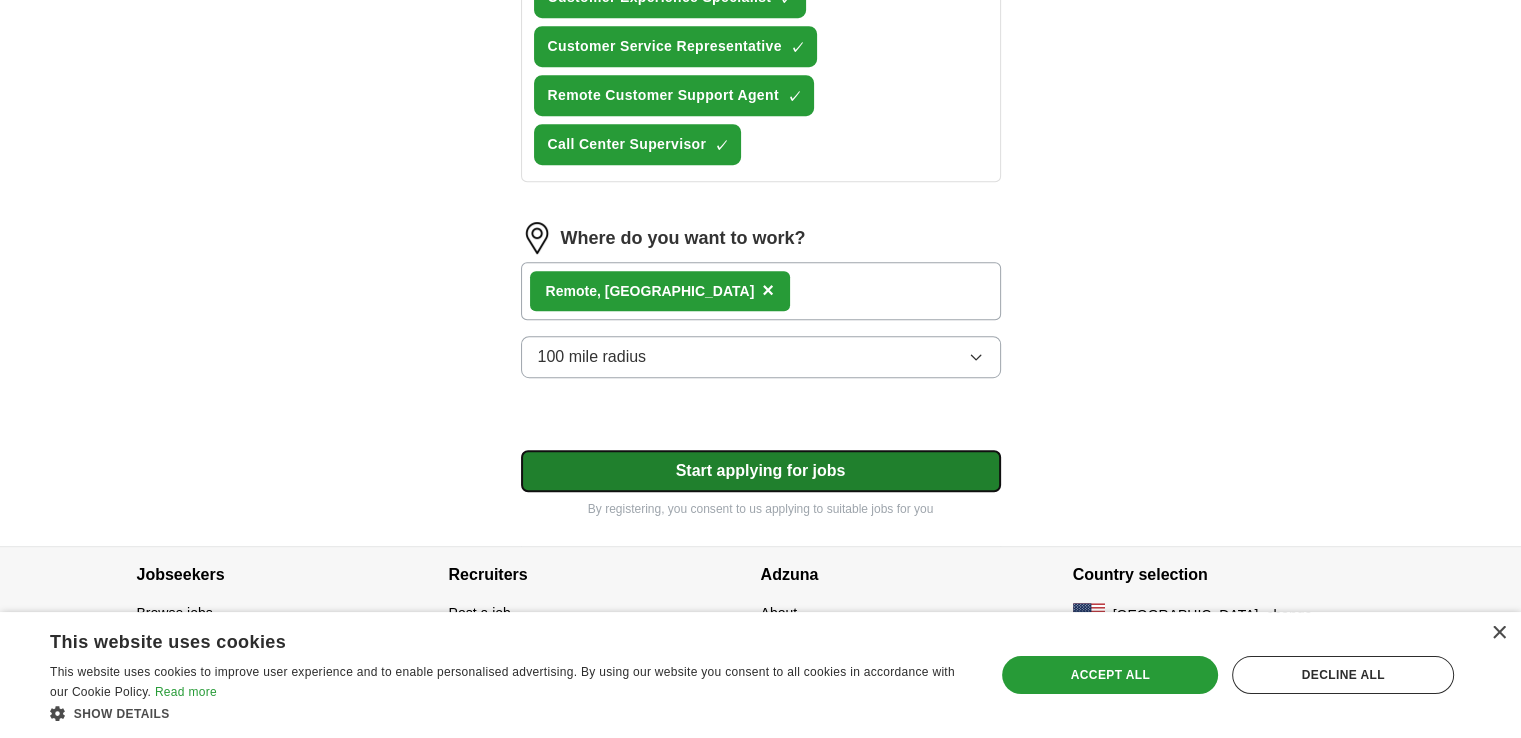 click on "Start applying for jobs" at bounding box center (761, 471) 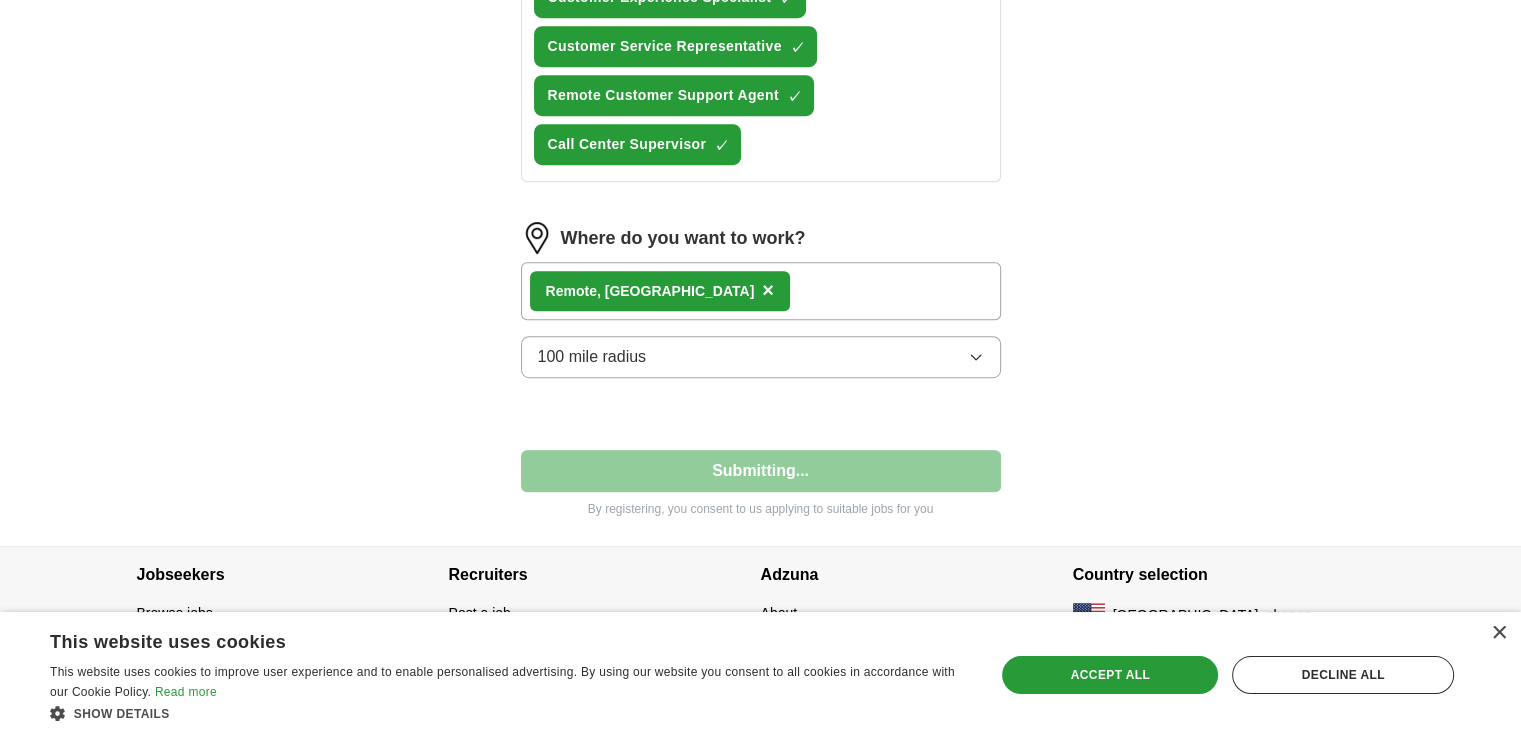 select on "**" 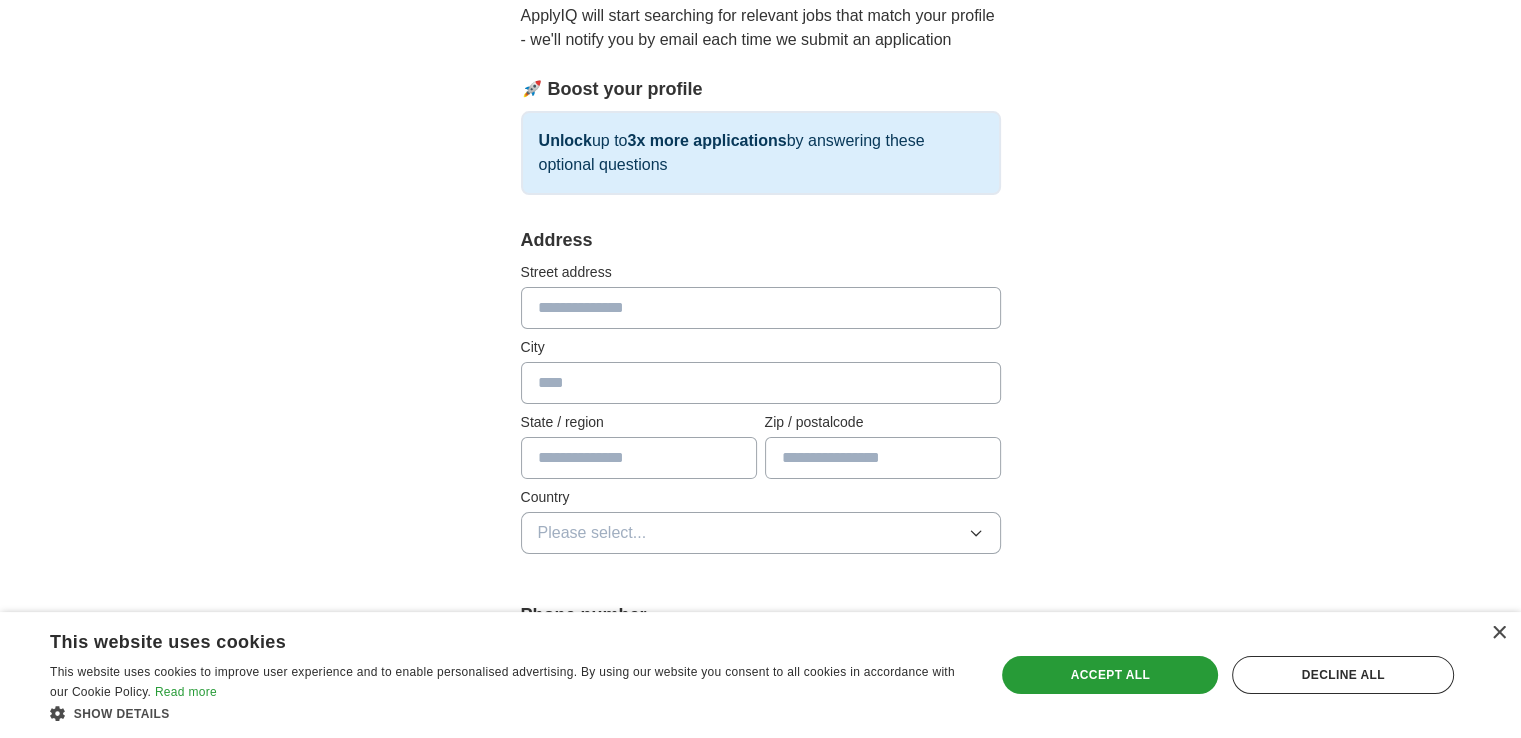 scroll, scrollTop: 252, scrollLeft: 0, axis: vertical 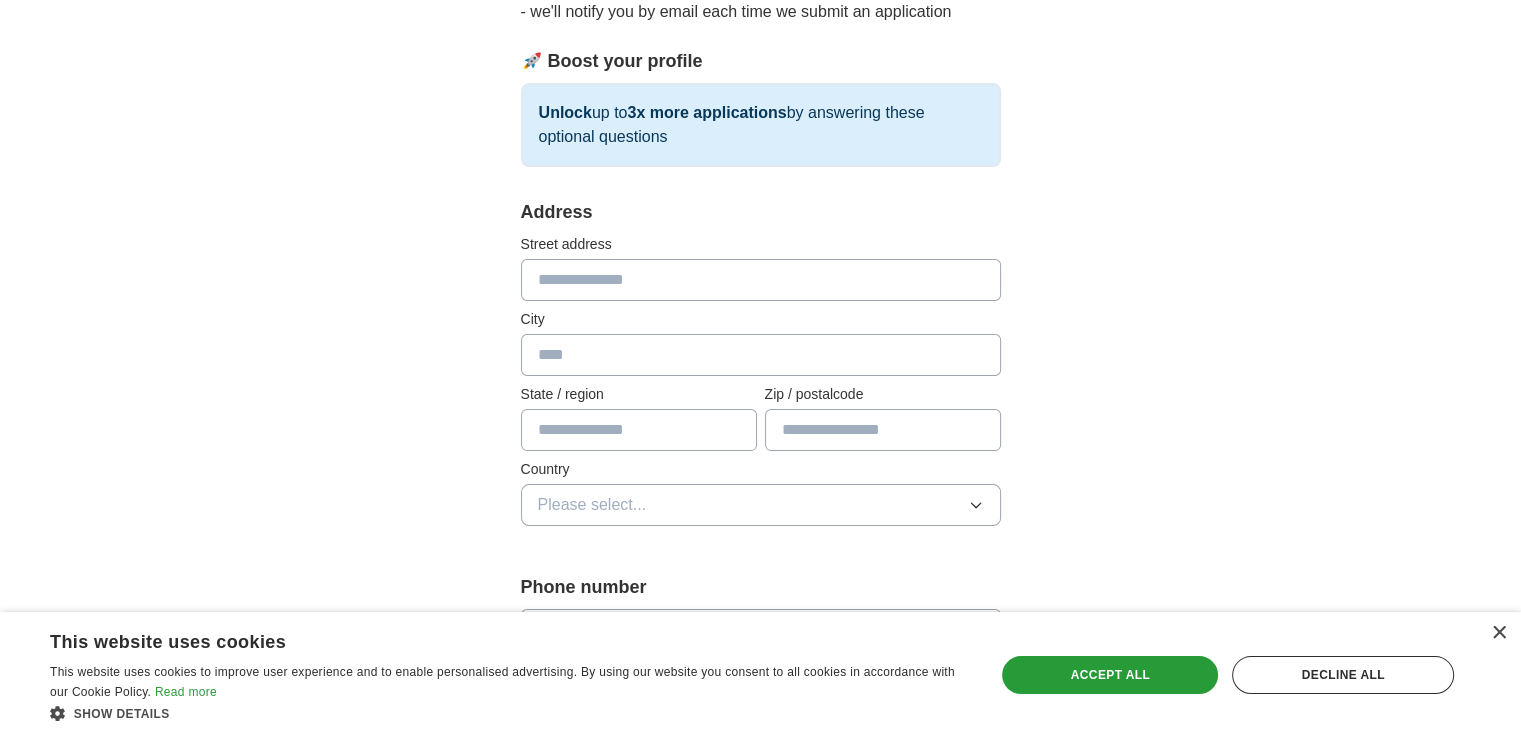 click at bounding box center (761, 280) 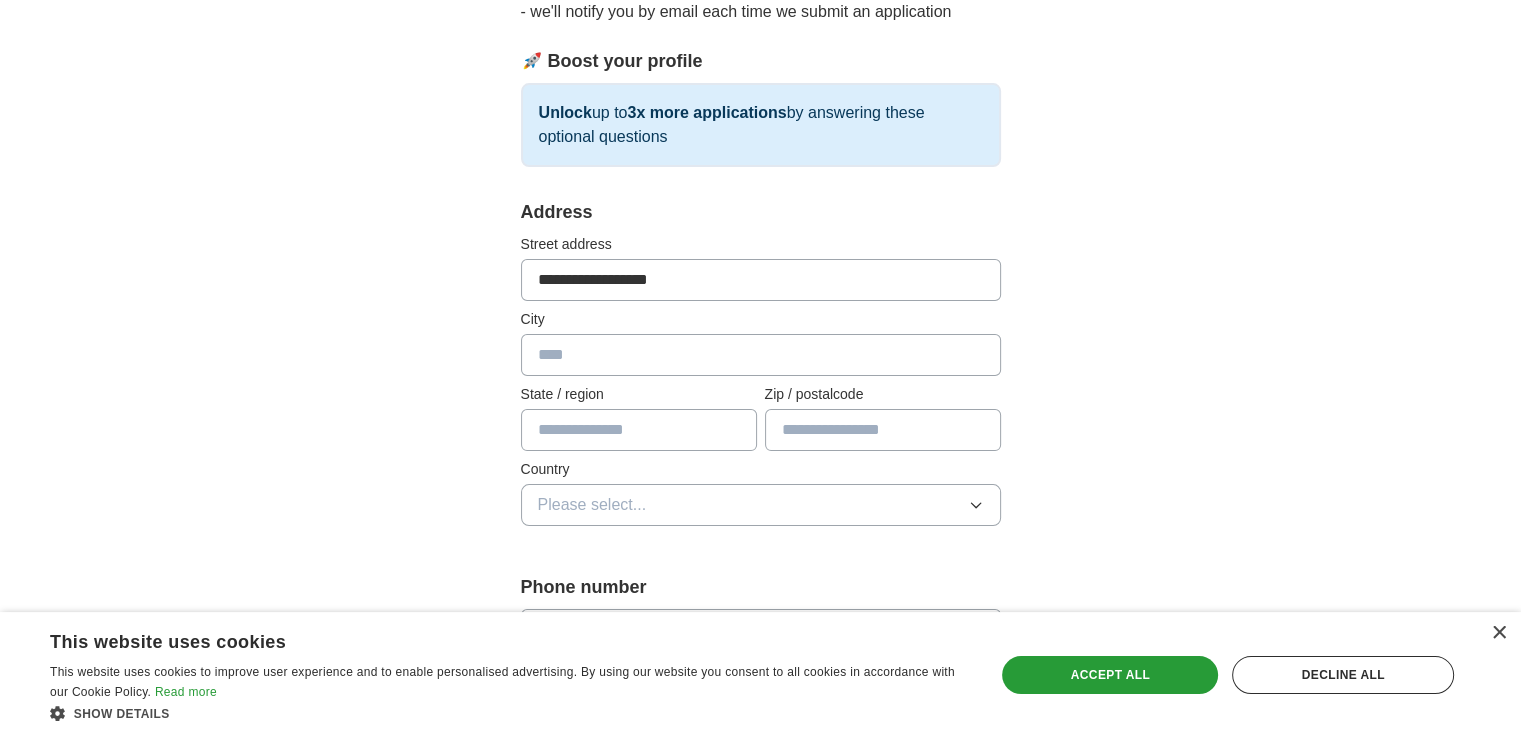 type on "********" 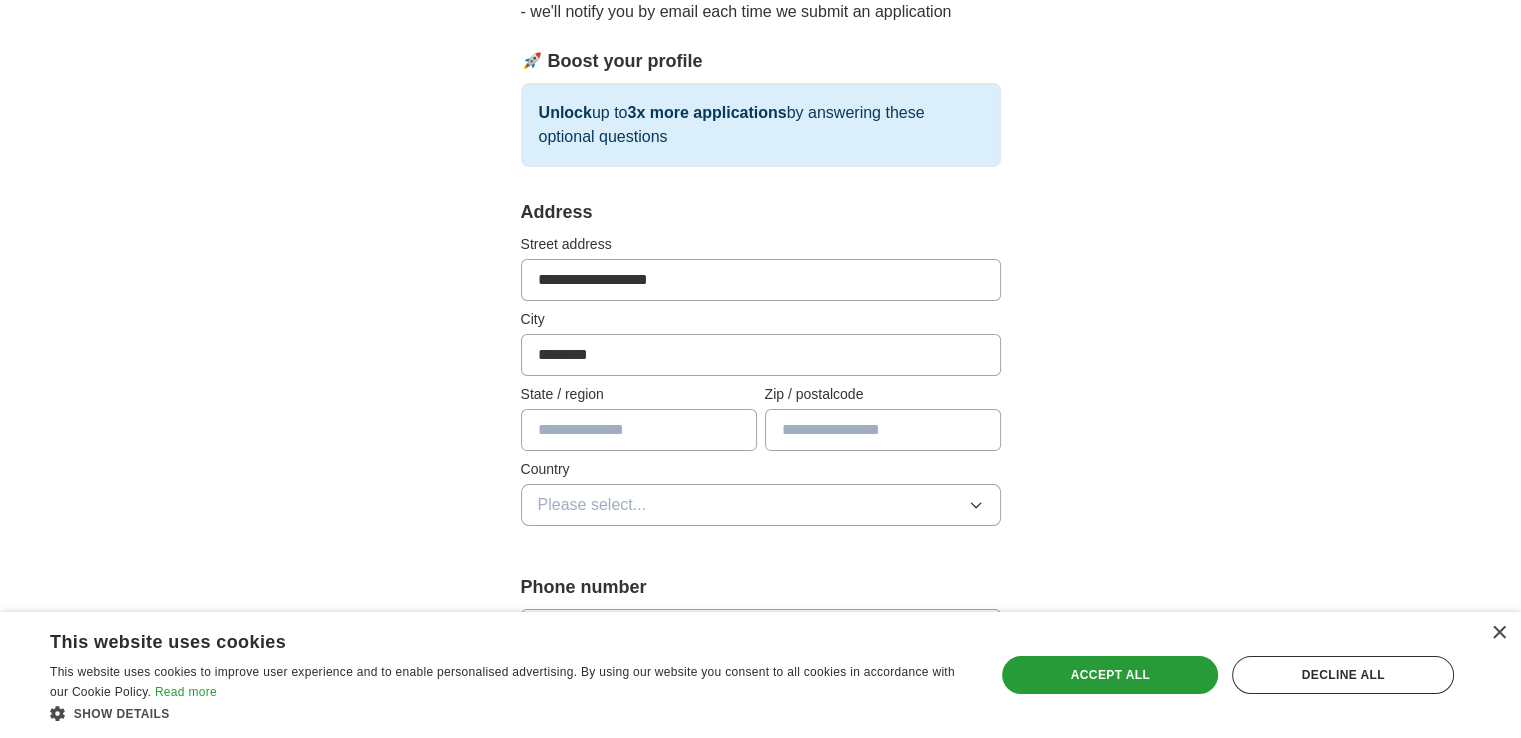 type on "**" 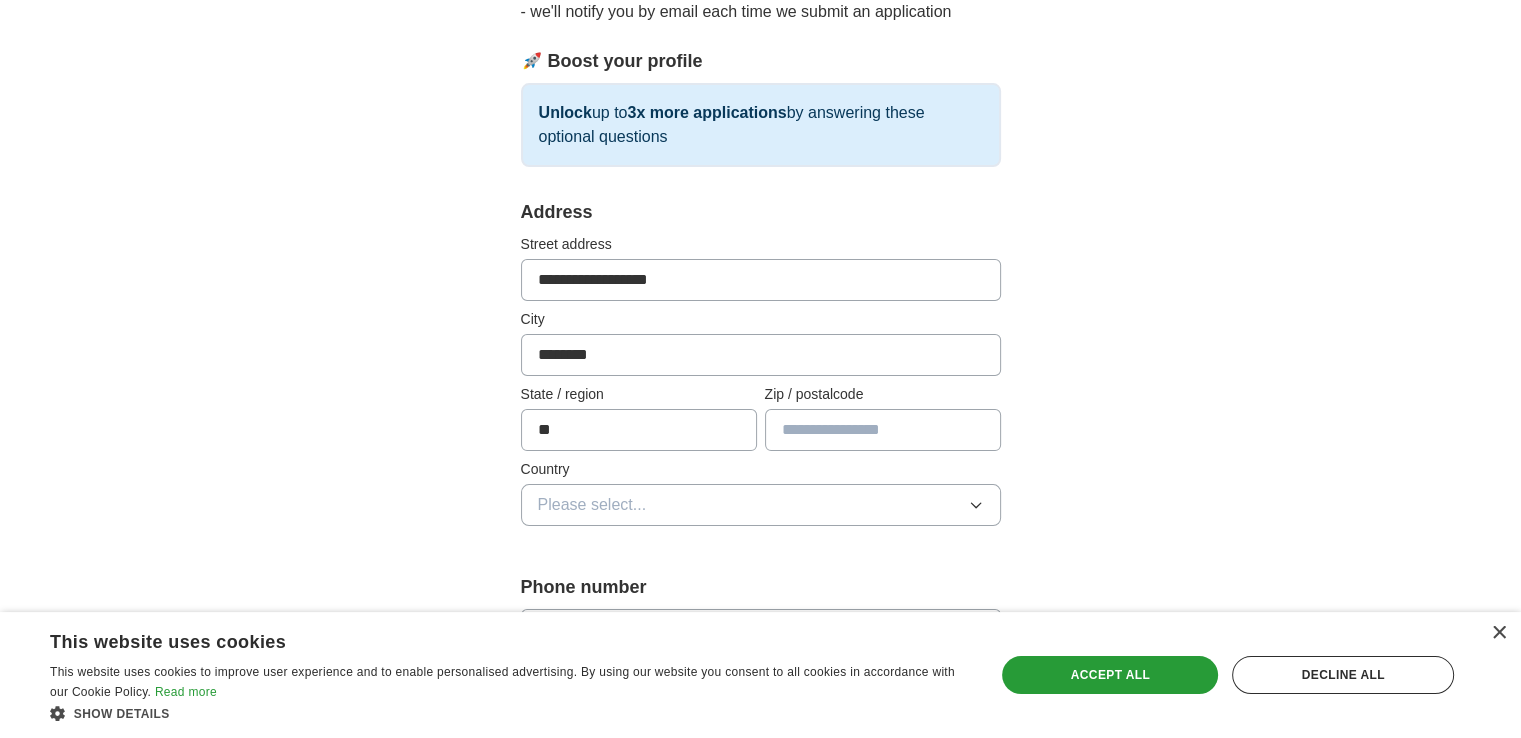 type on "*****" 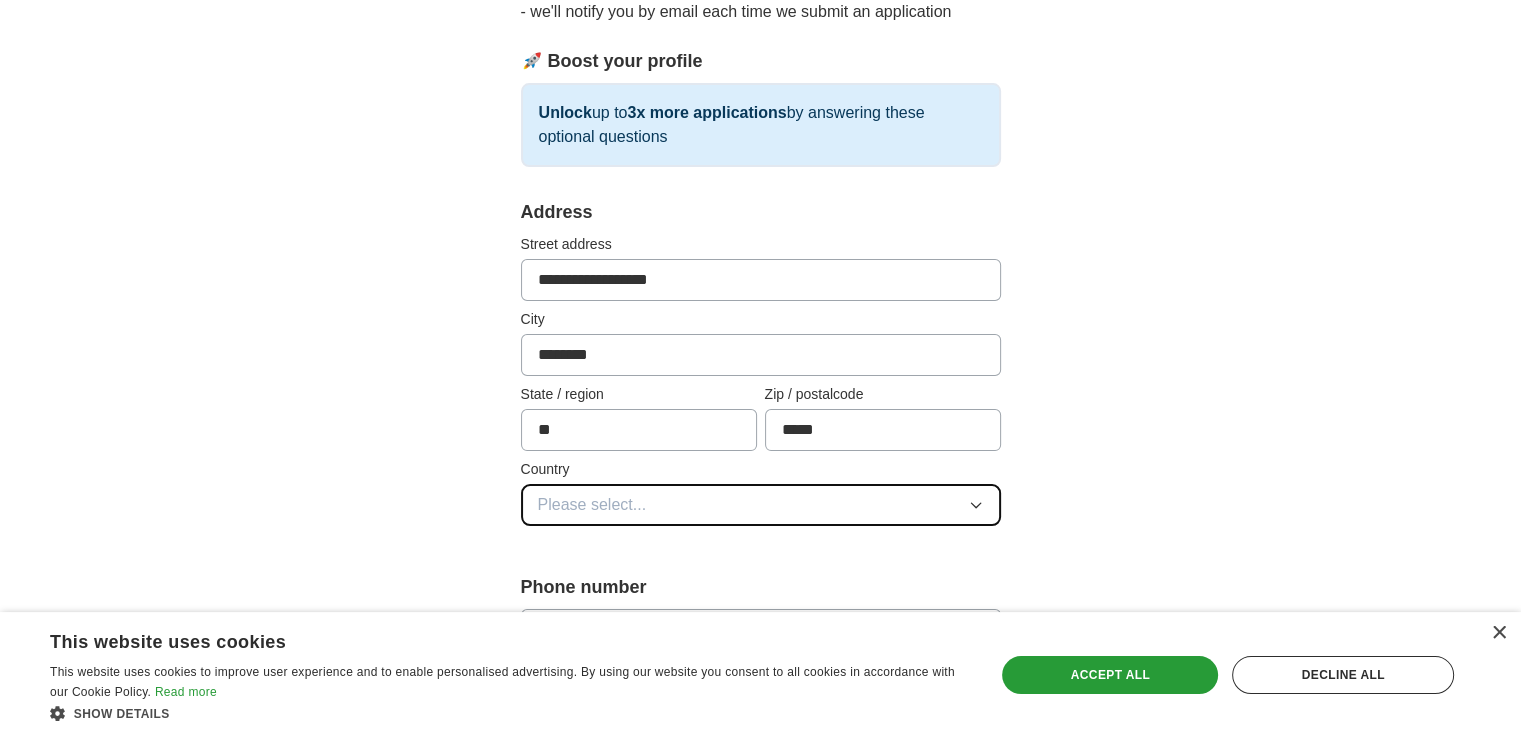 click on "Please select..." at bounding box center [761, 505] 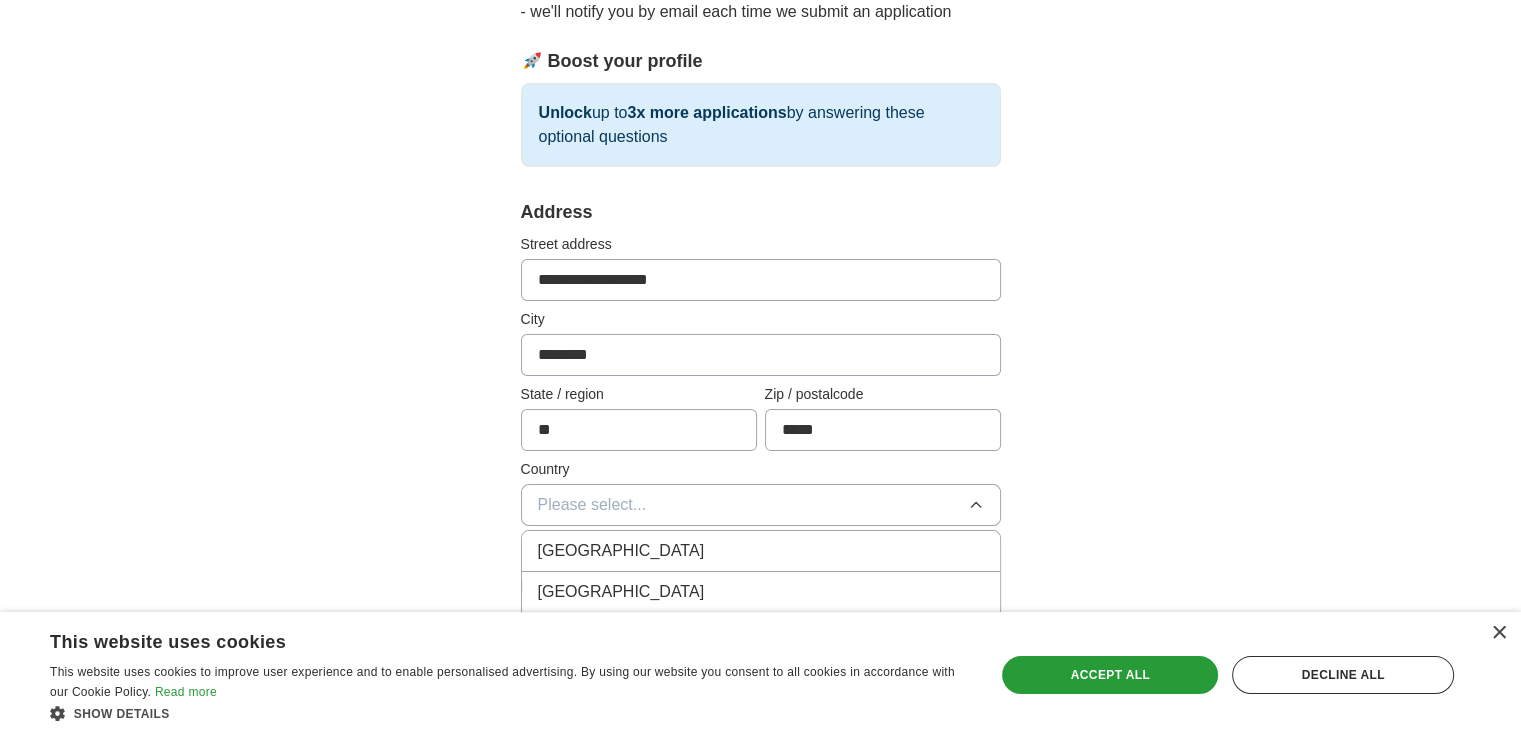 click on "[GEOGRAPHIC_DATA]" at bounding box center [761, 592] 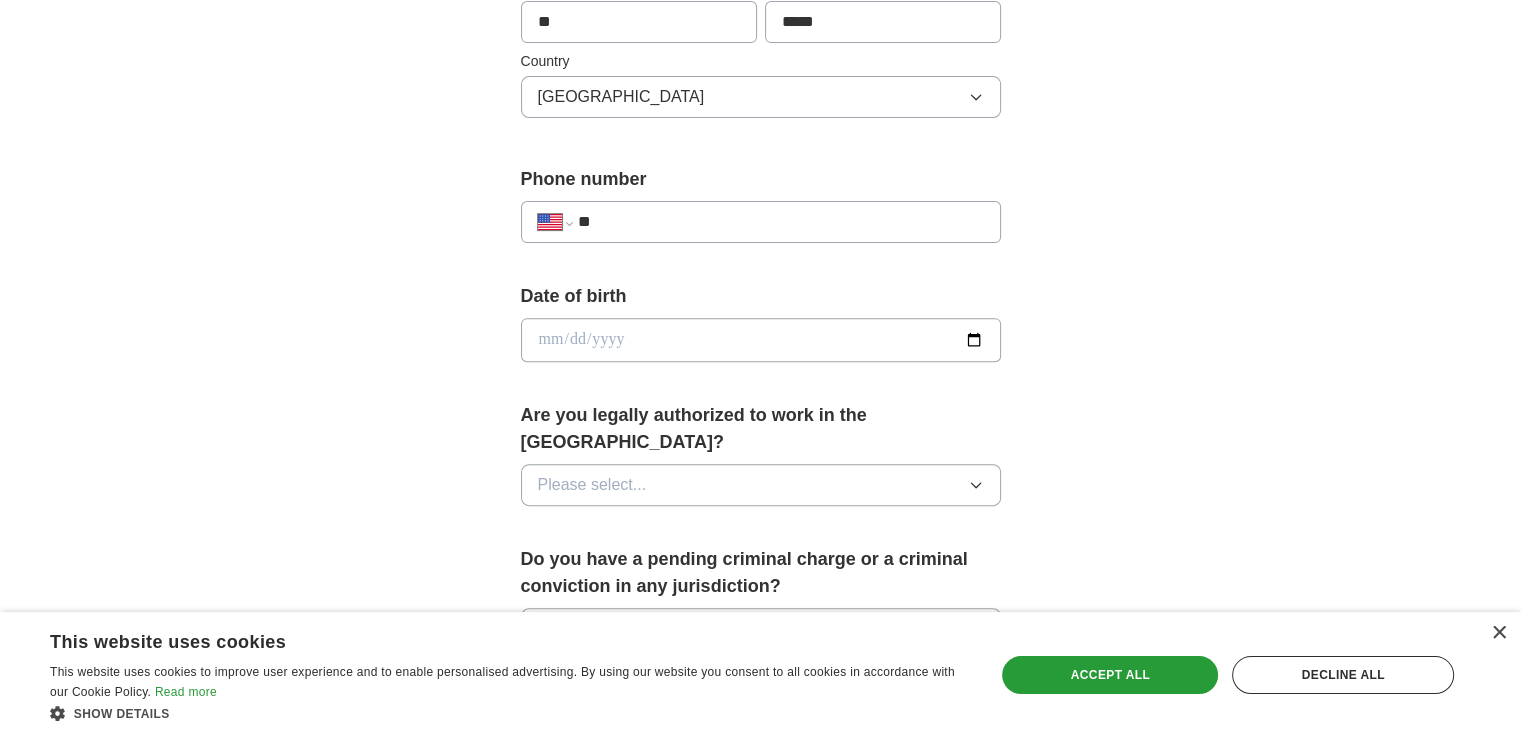 scroll, scrollTop: 721, scrollLeft: 0, axis: vertical 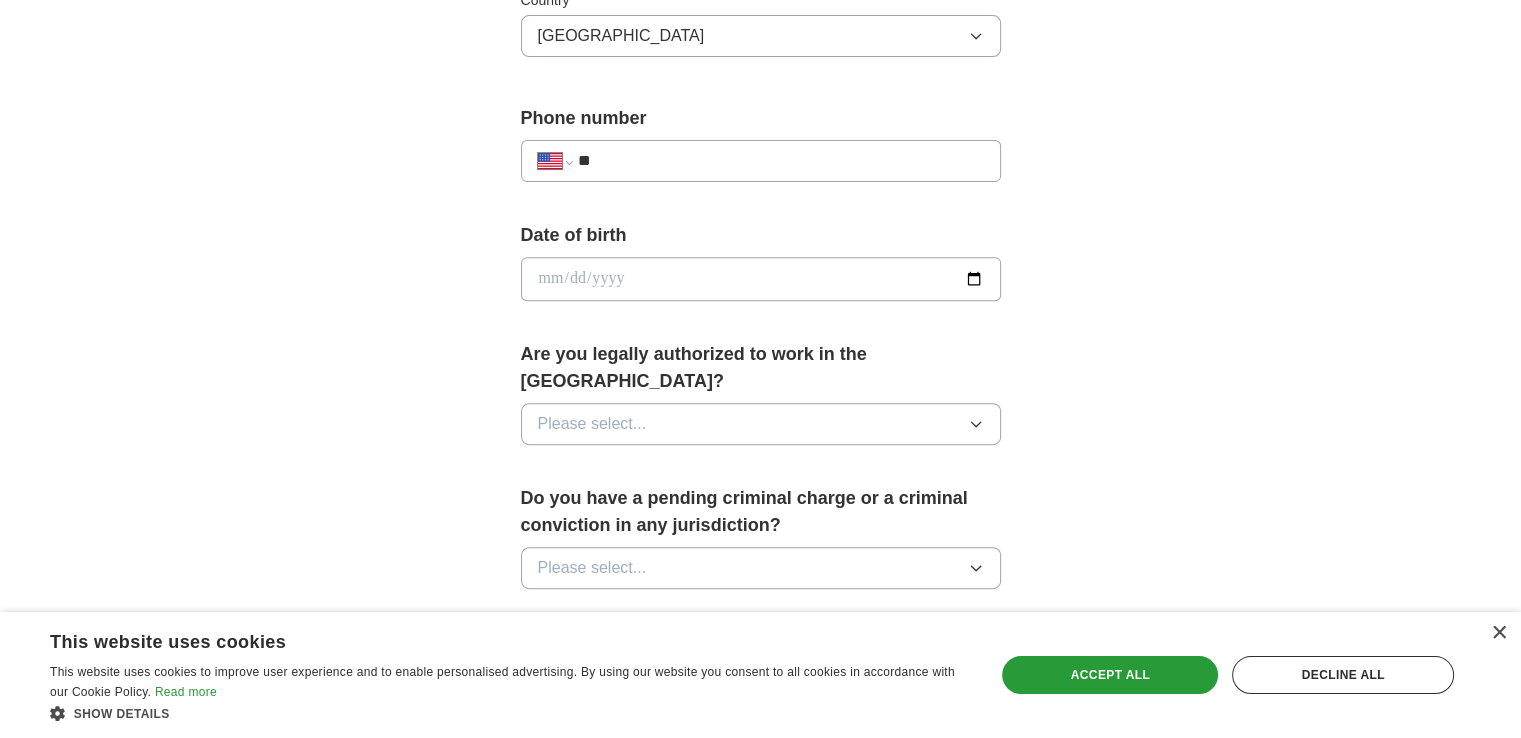 click on "**" at bounding box center [780, 161] 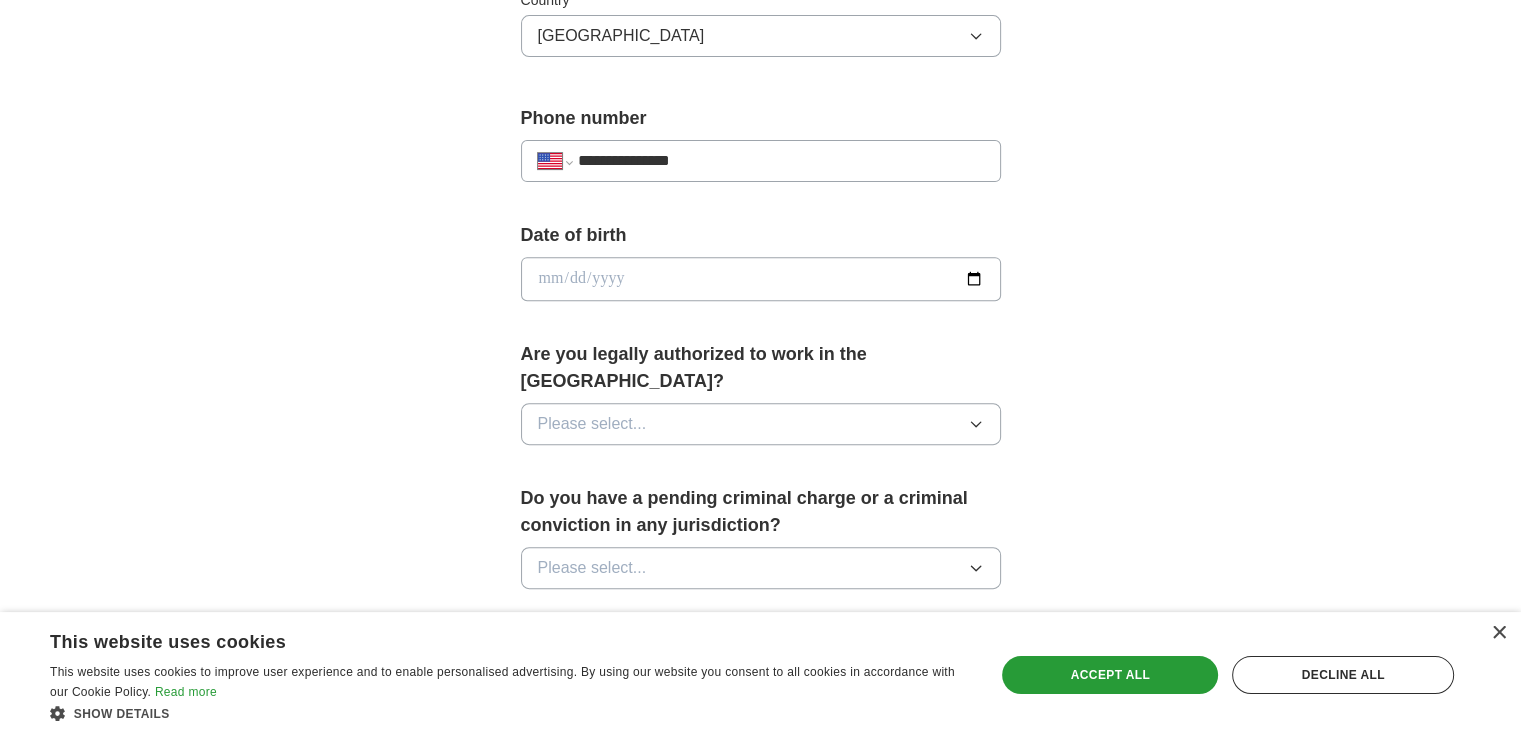 type on "**********" 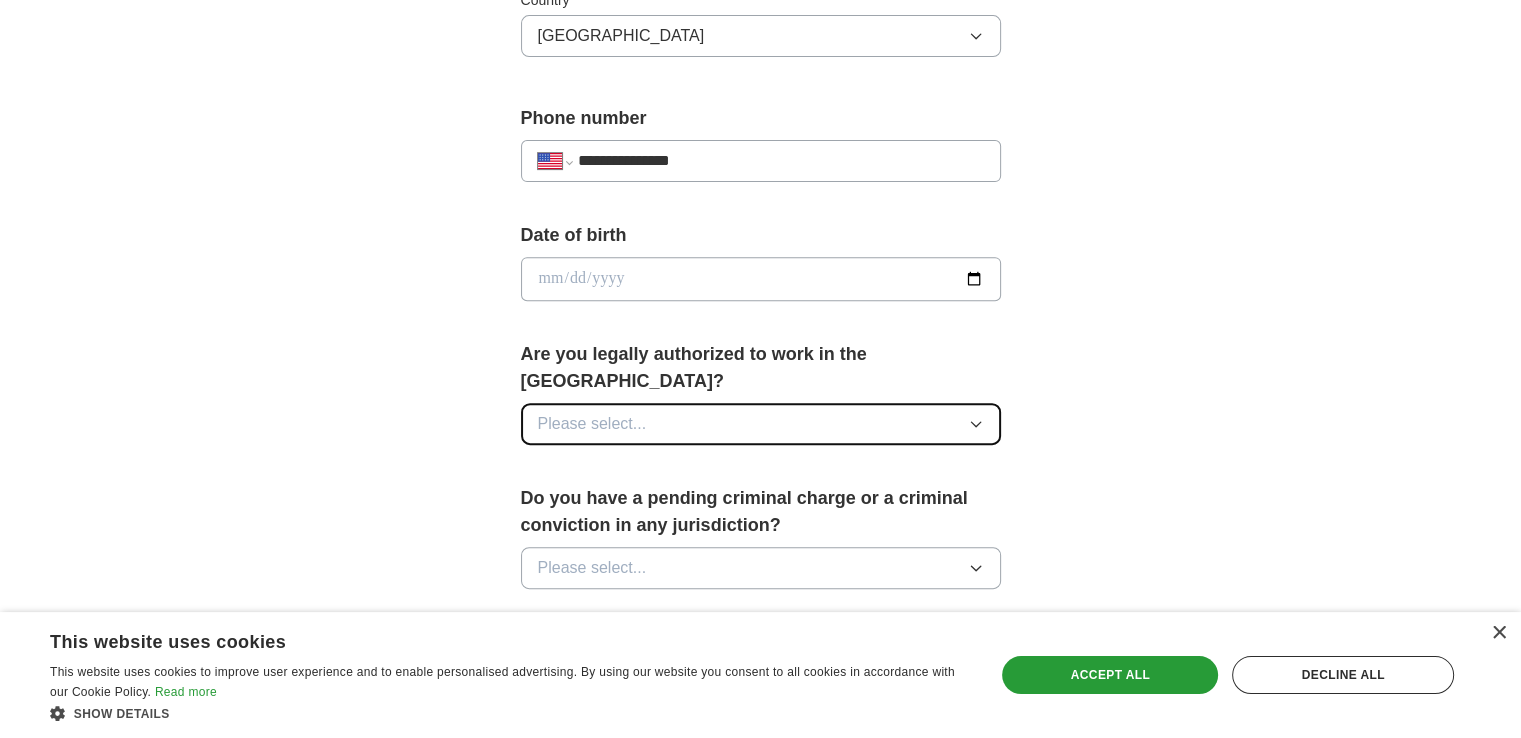 click on "Please select..." at bounding box center [761, 424] 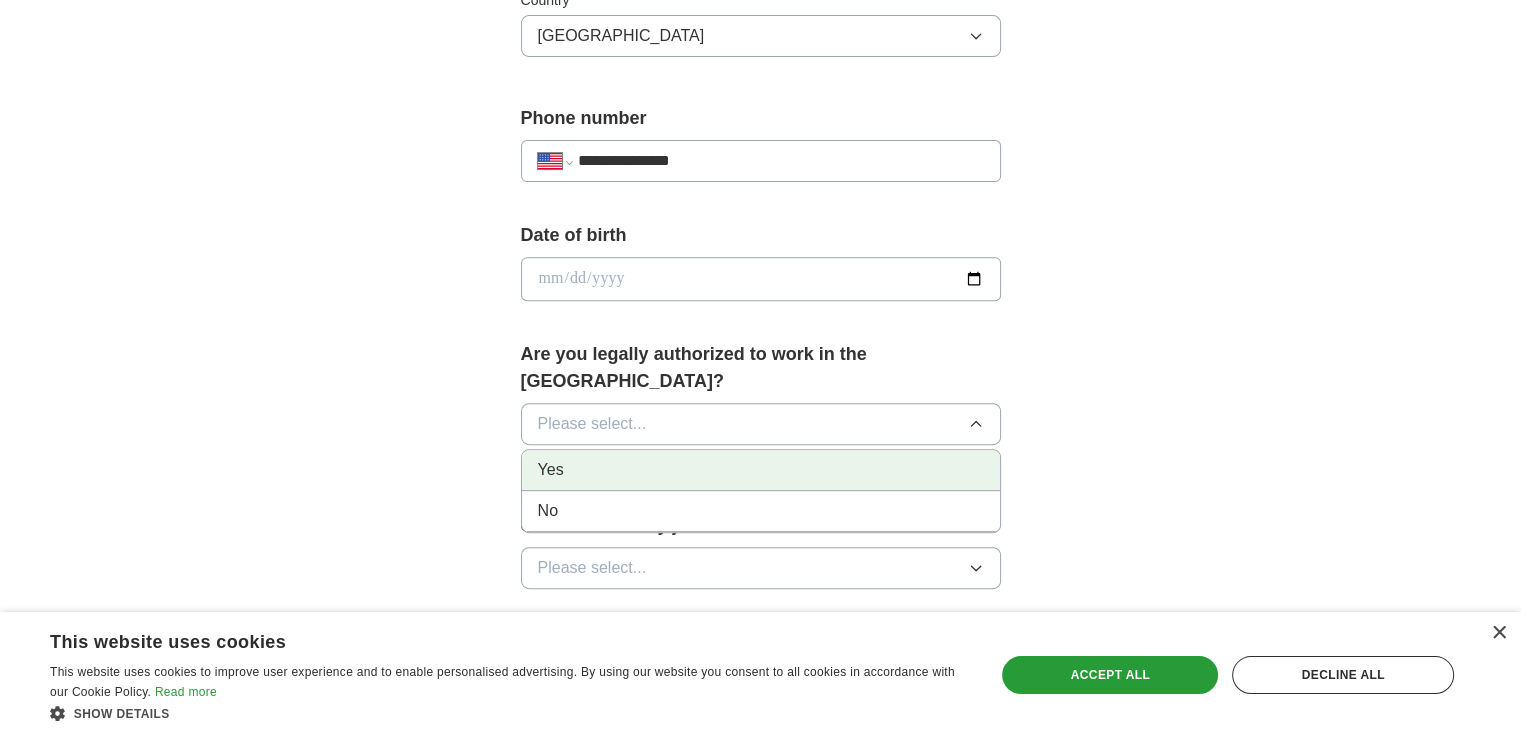 click on "Yes" at bounding box center [761, 470] 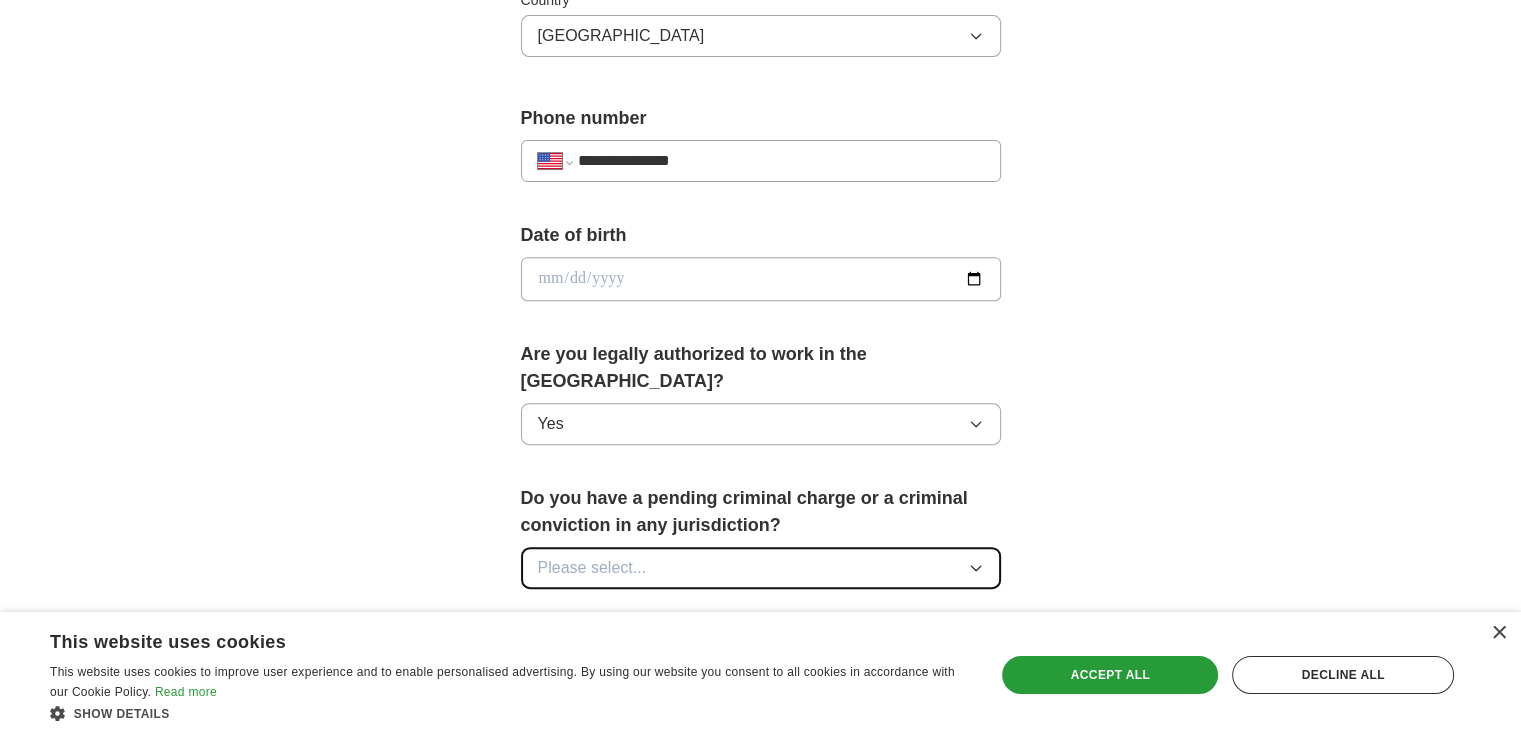 click on "Please select..." at bounding box center (761, 568) 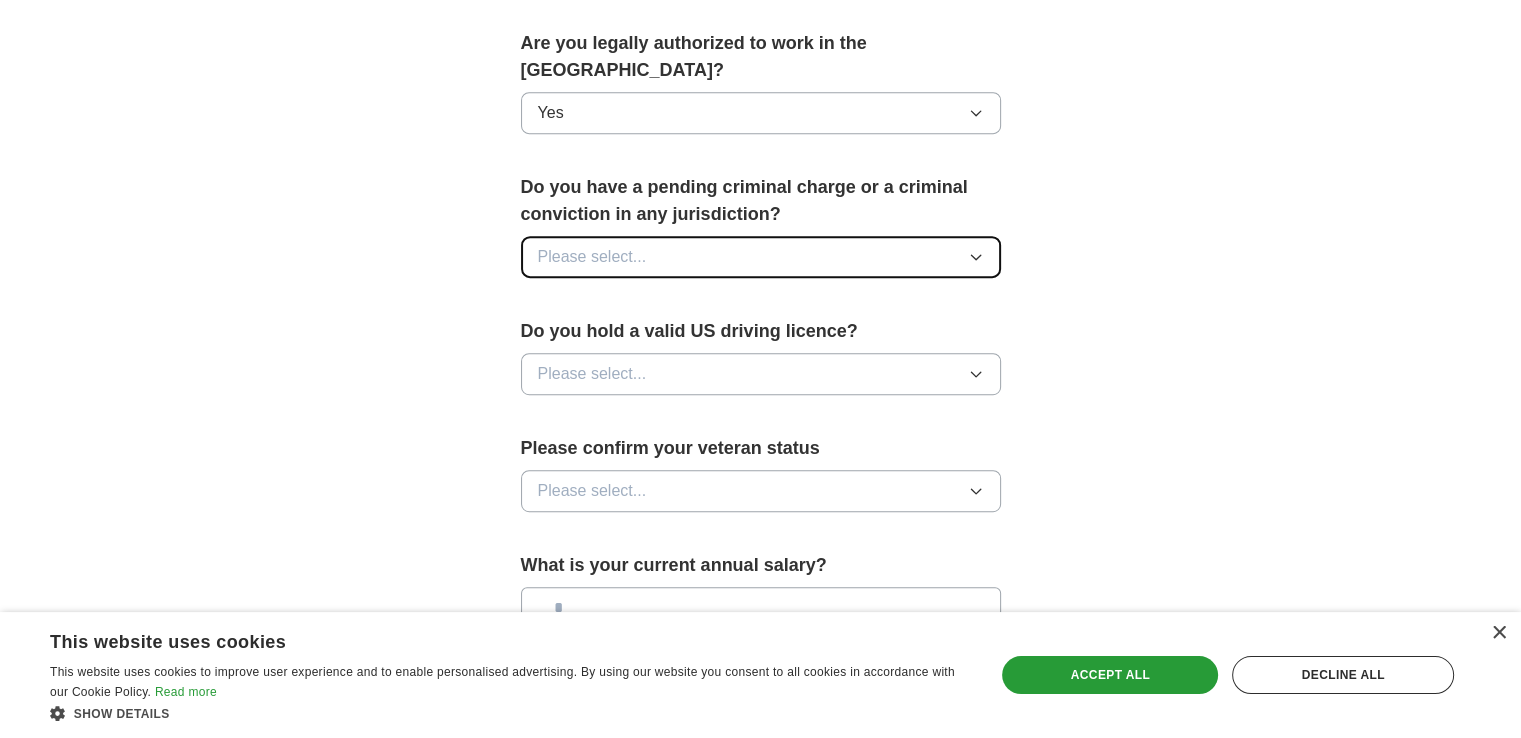 scroll, scrollTop: 1247, scrollLeft: 0, axis: vertical 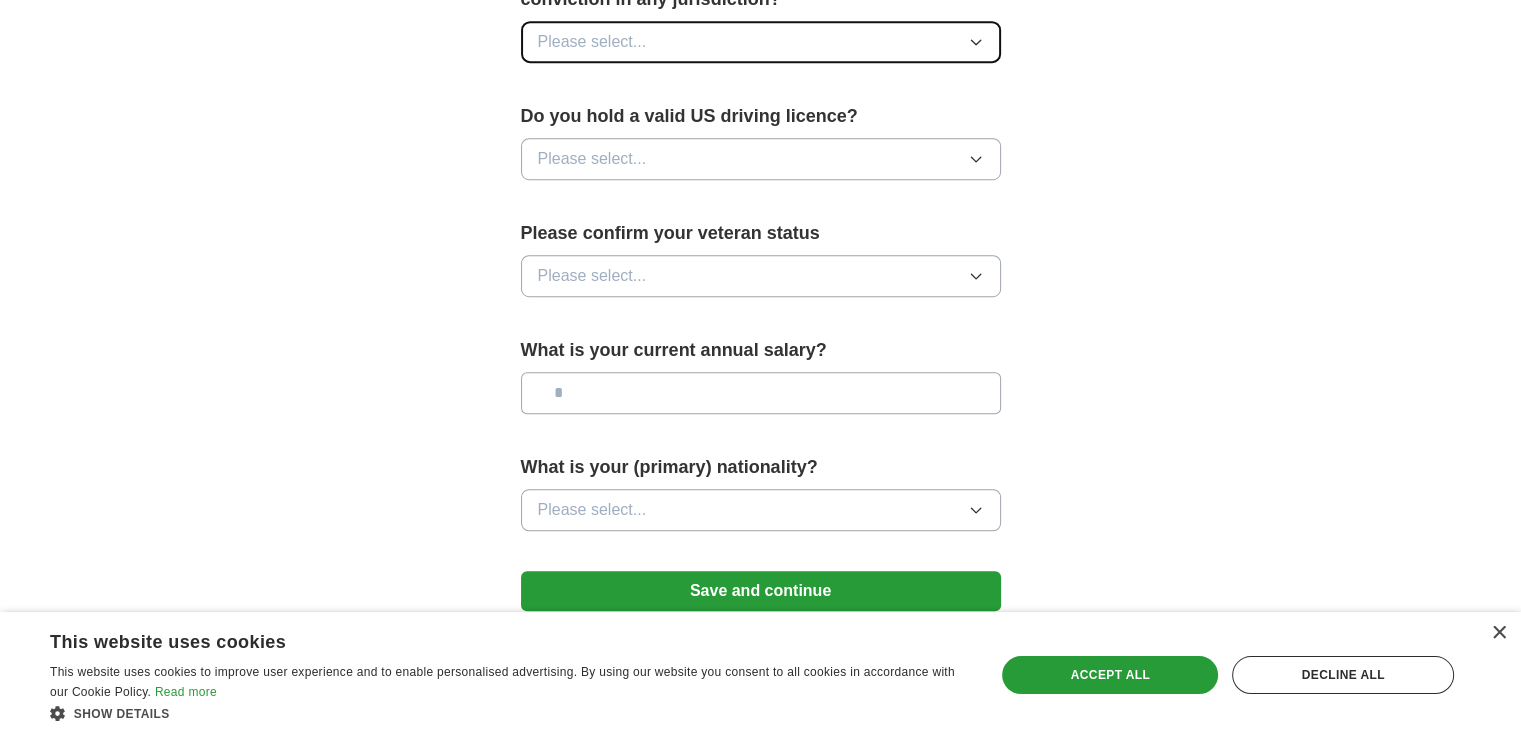 click on "Please select..." at bounding box center (761, 42) 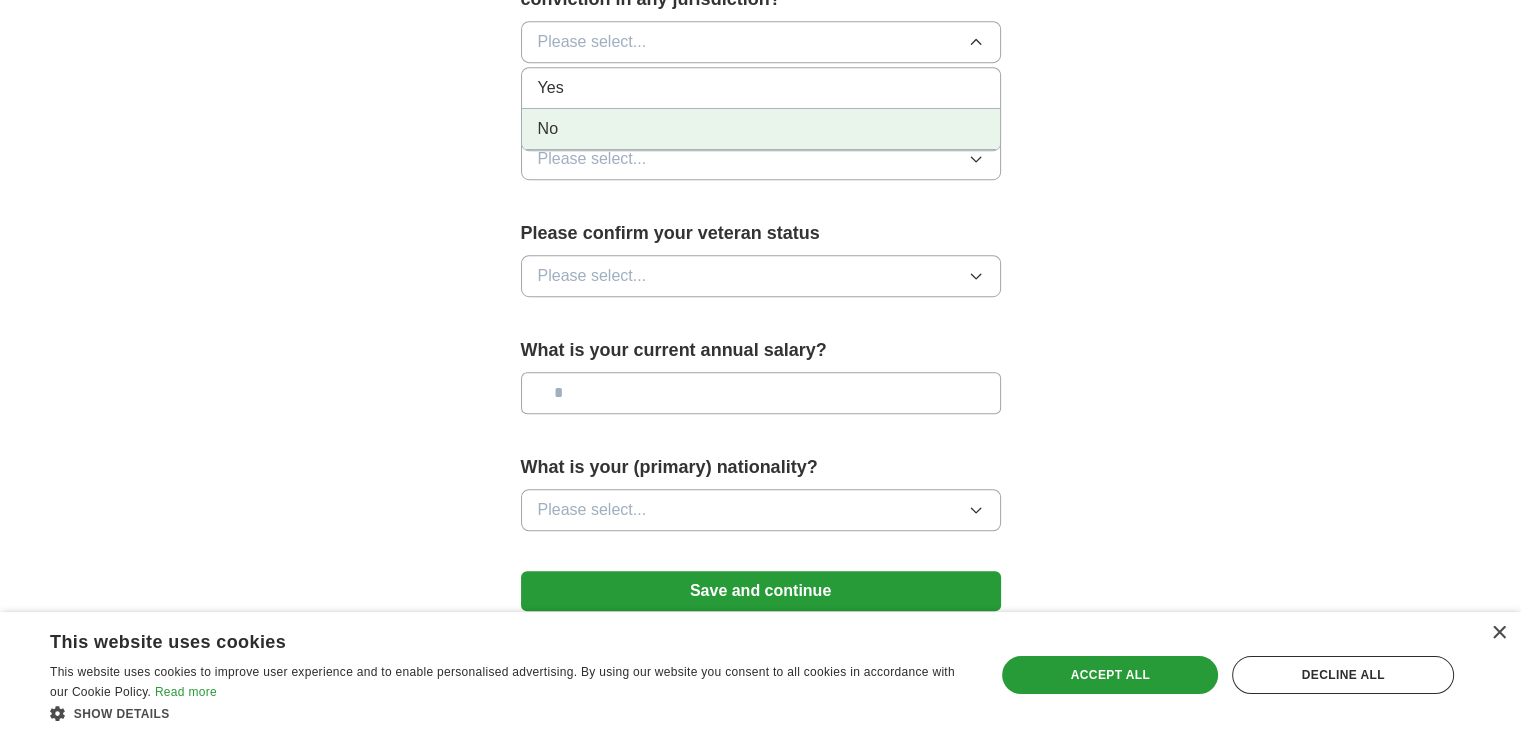 click on "No" at bounding box center (761, 129) 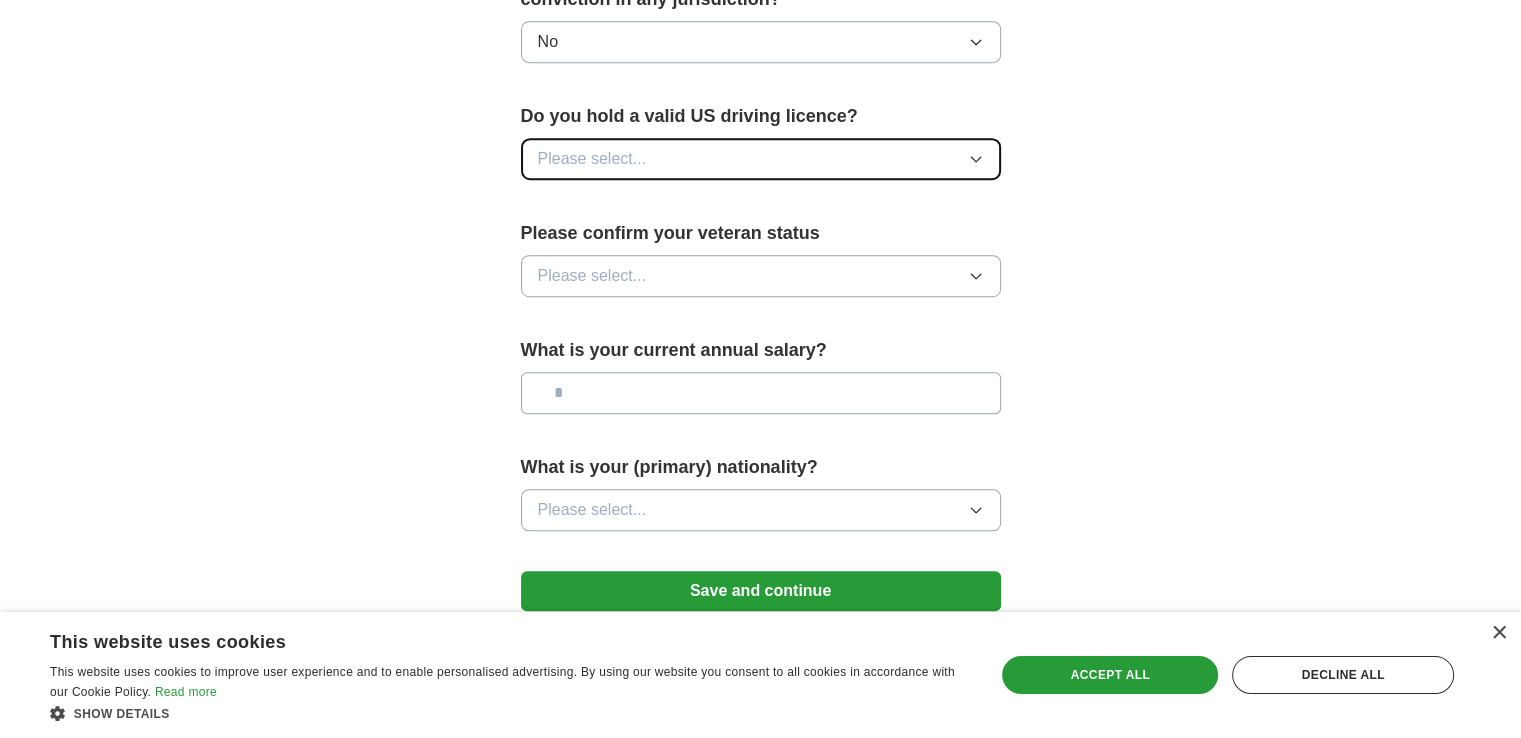 click on "Please select..." at bounding box center [761, 159] 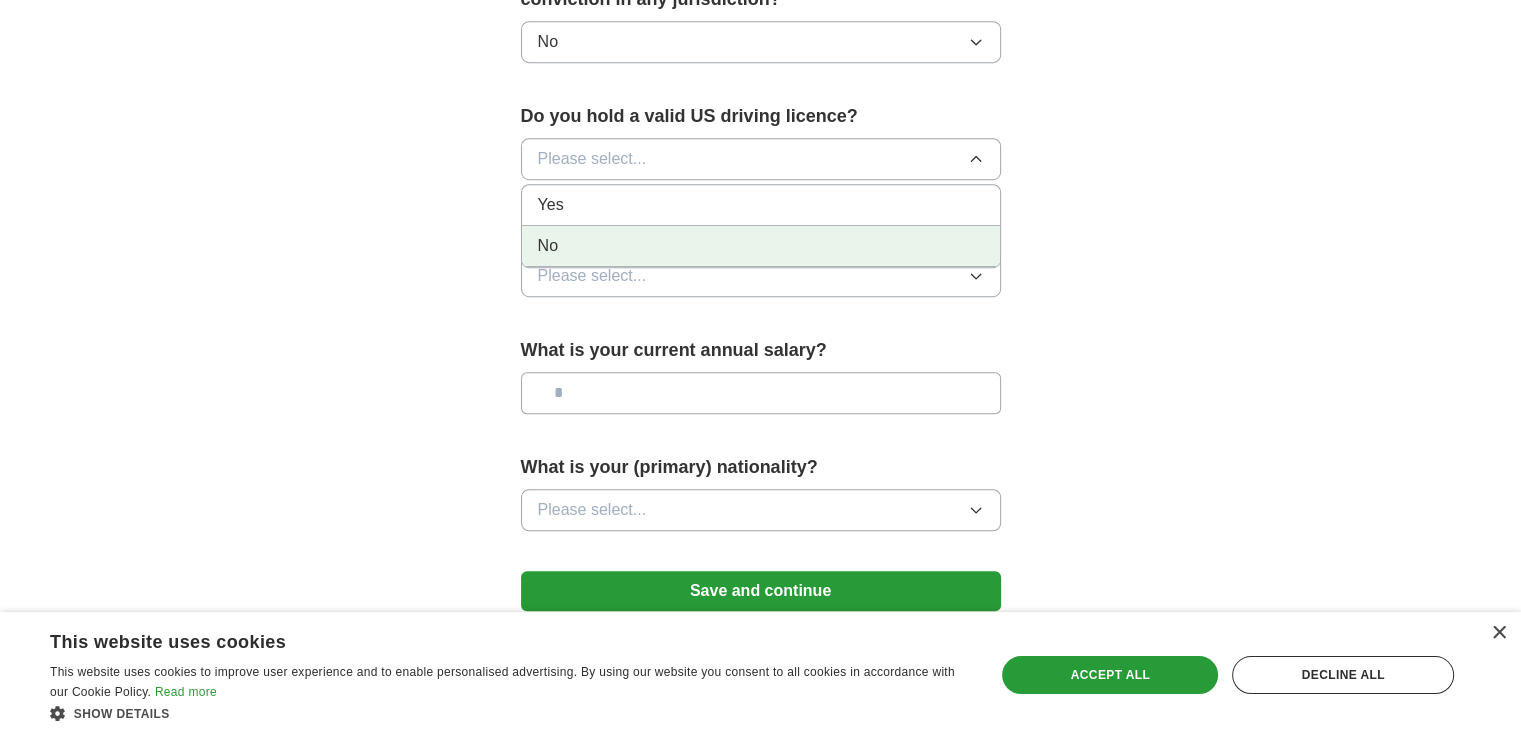click on "No" at bounding box center [761, 246] 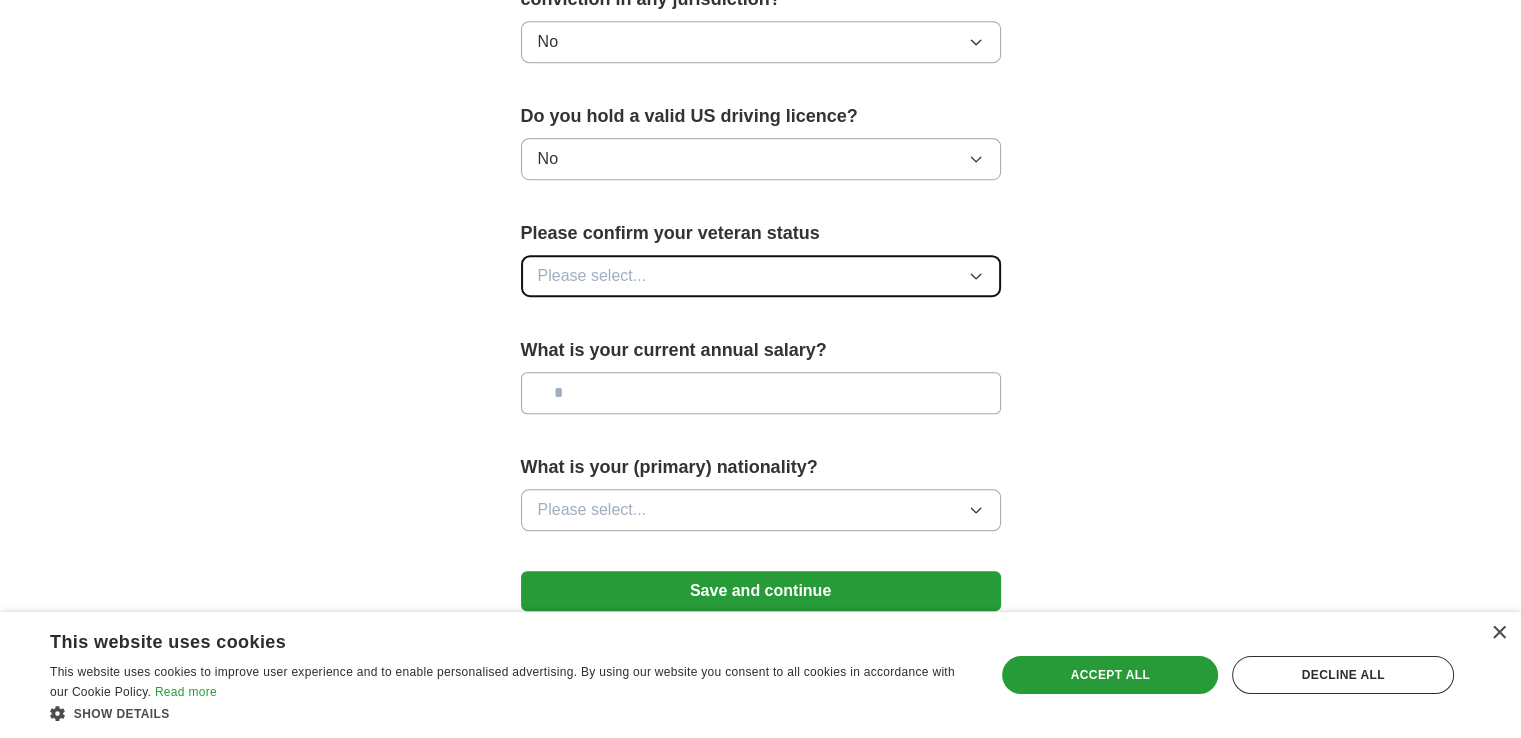 click on "Please select..." at bounding box center (761, 276) 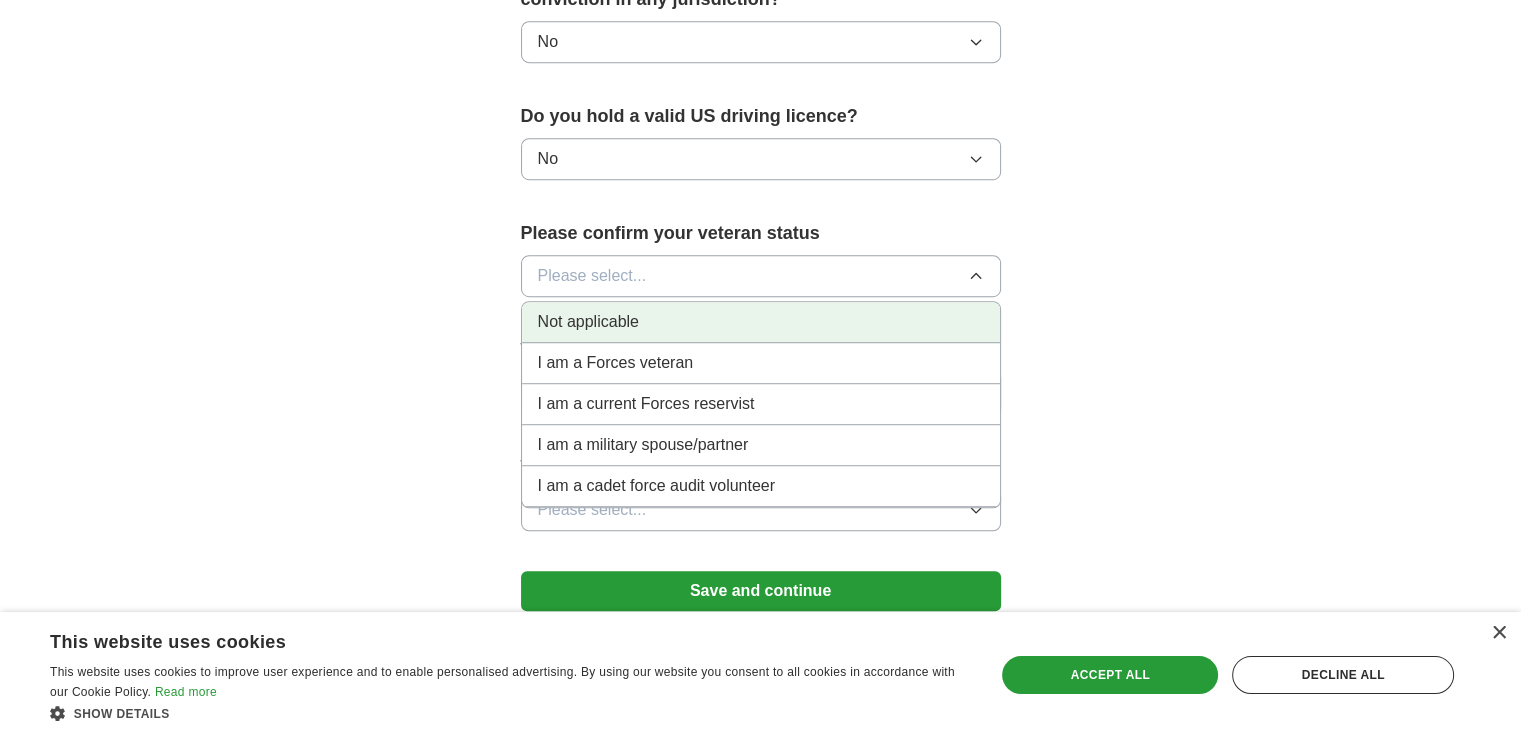 click on "Not applicable" at bounding box center (761, 322) 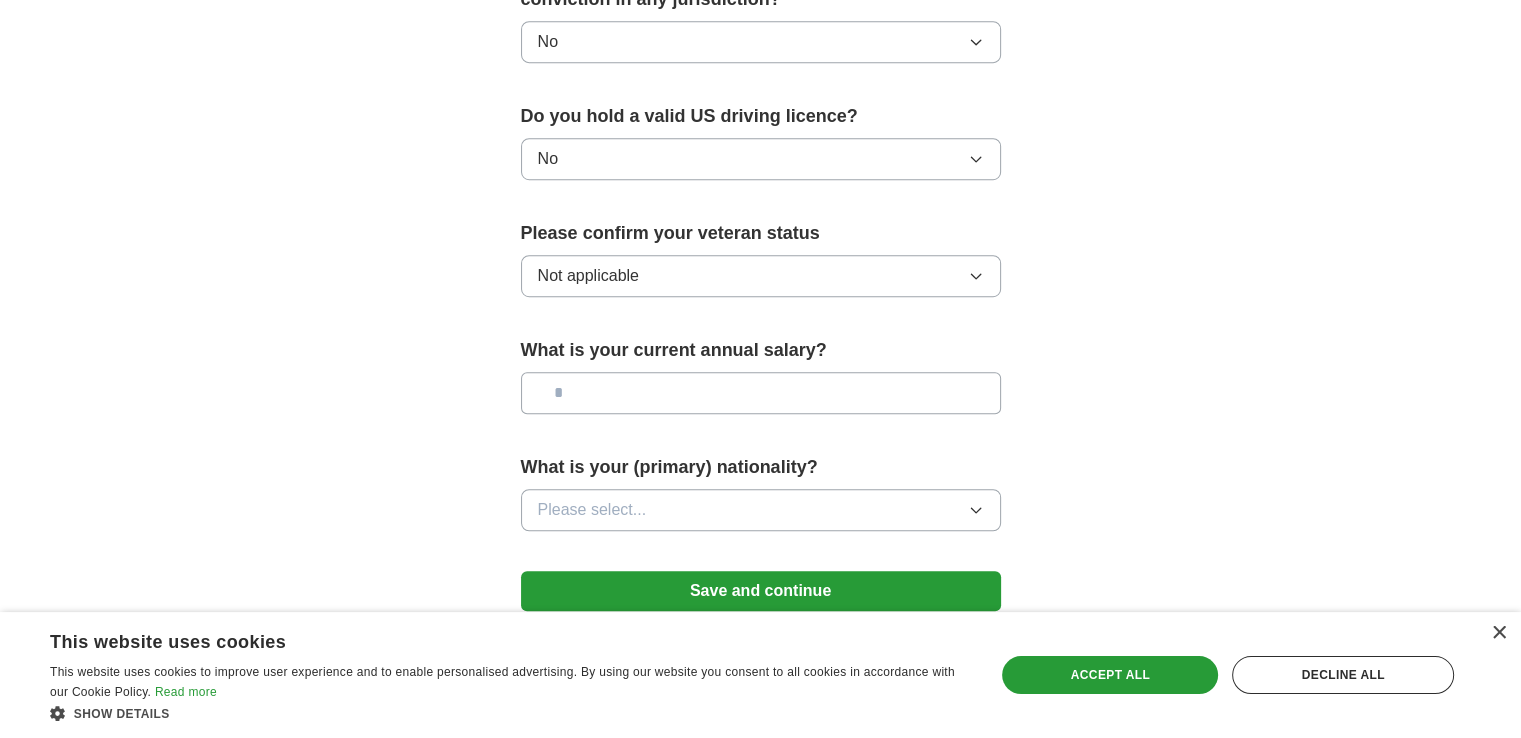click at bounding box center [761, 393] 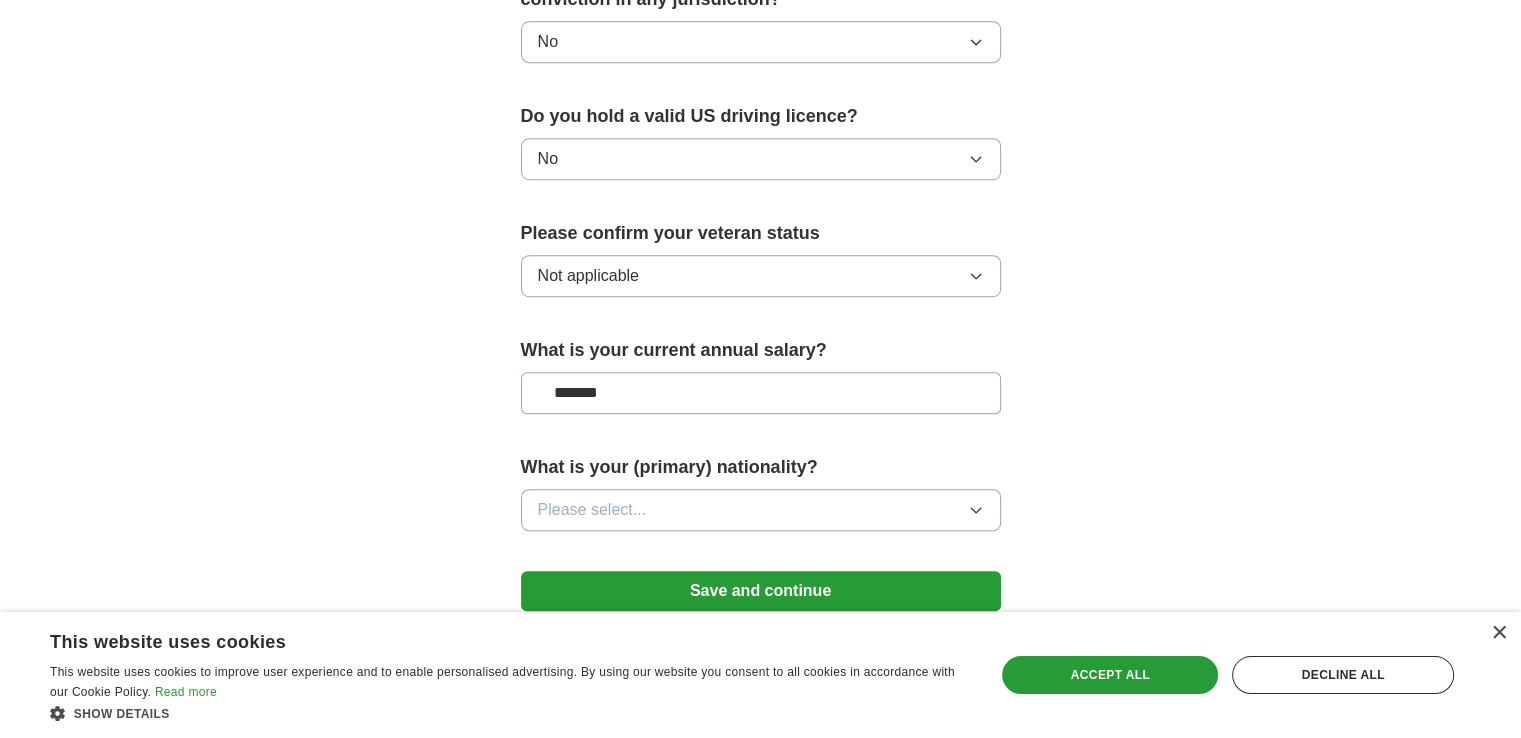 type on "*******" 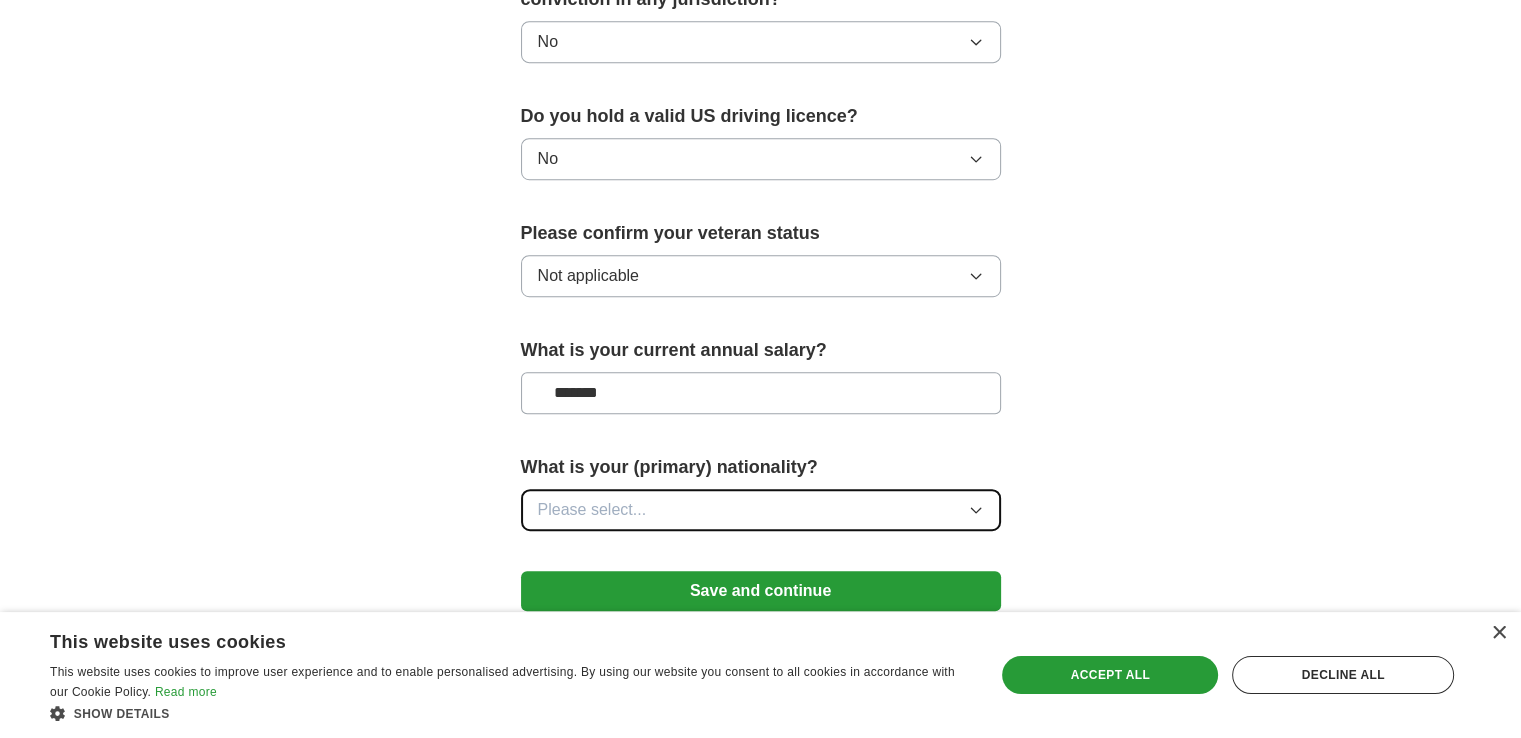 click on "Please select..." at bounding box center [761, 510] 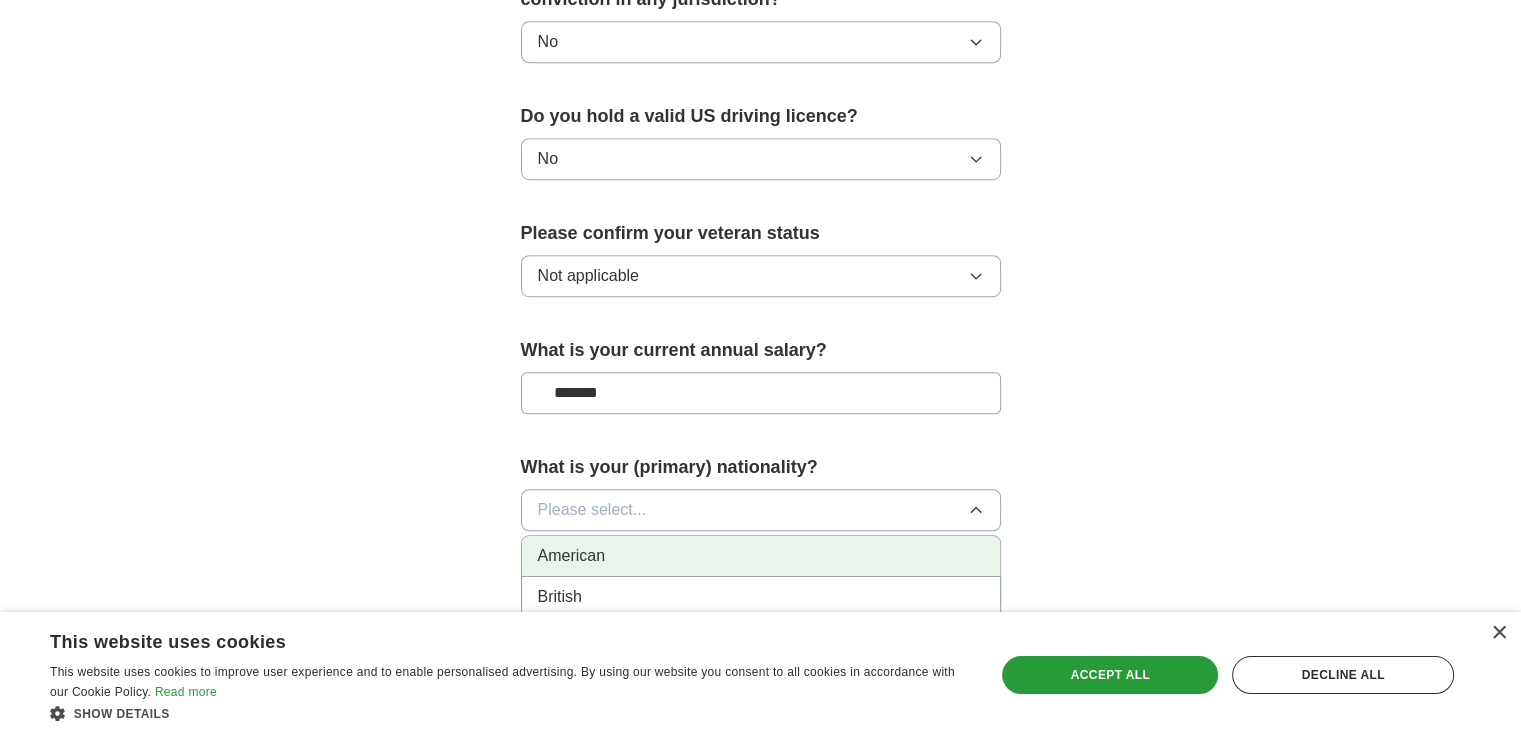 click on "American" at bounding box center (761, 556) 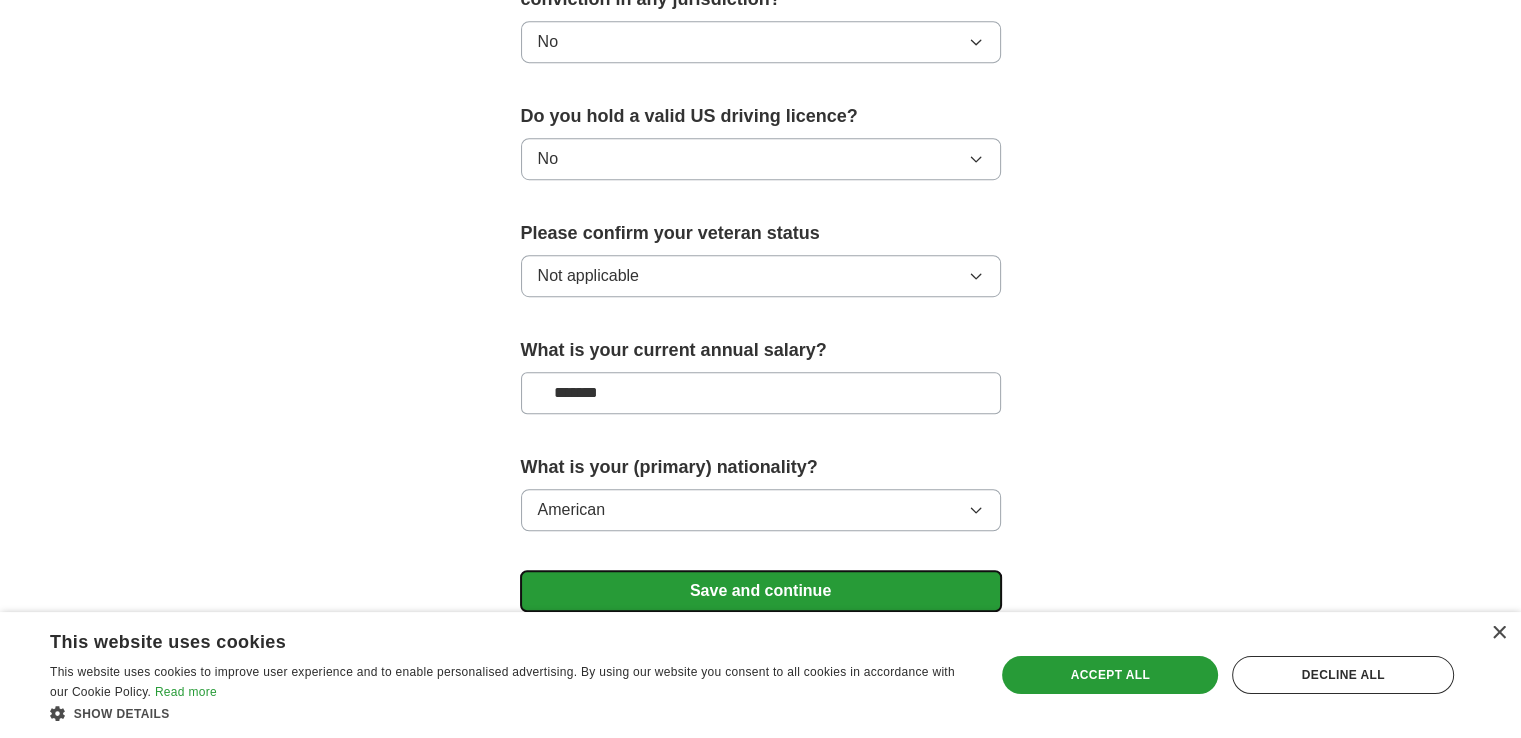 click on "Save and continue" at bounding box center (761, 591) 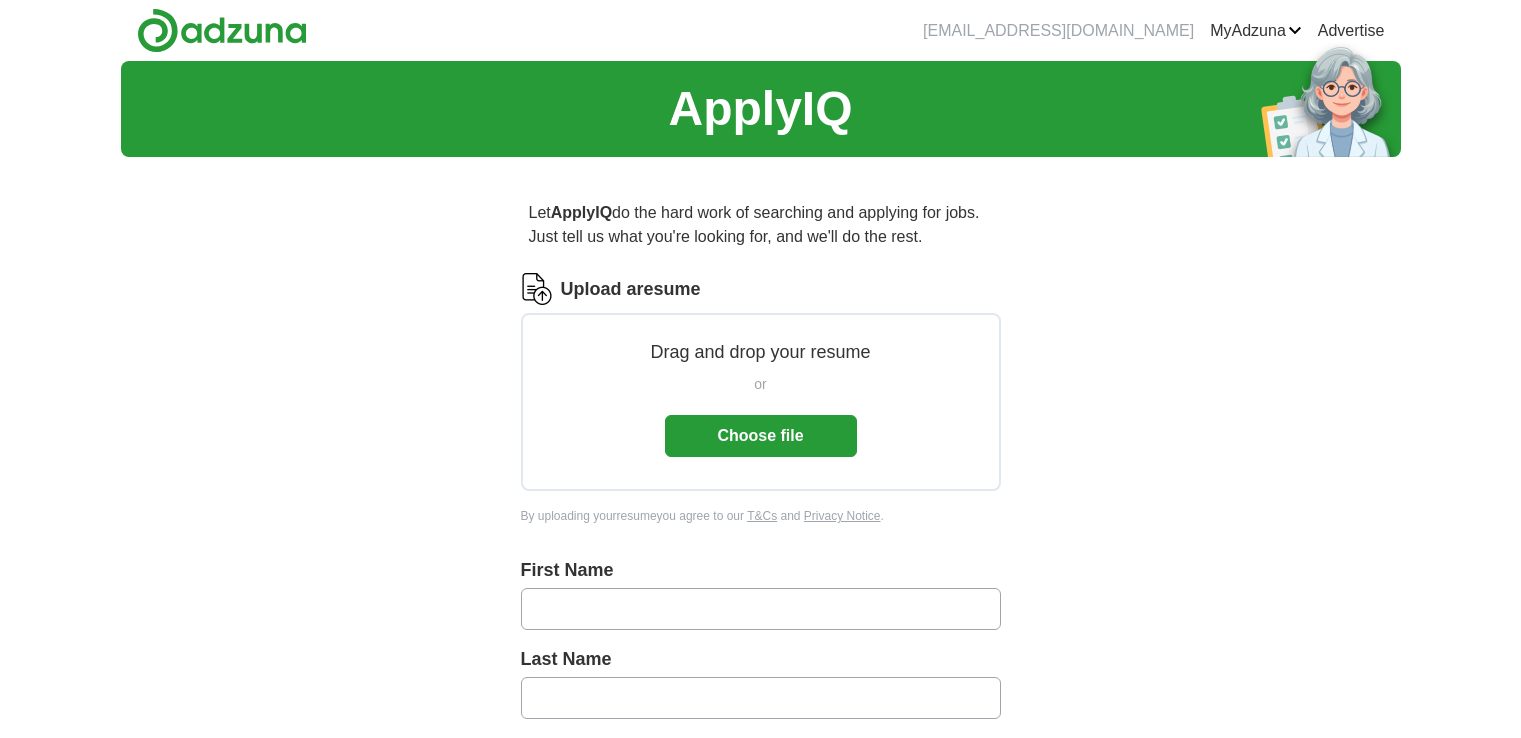 scroll, scrollTop: 0, scrollLeft: 0, axis: both 